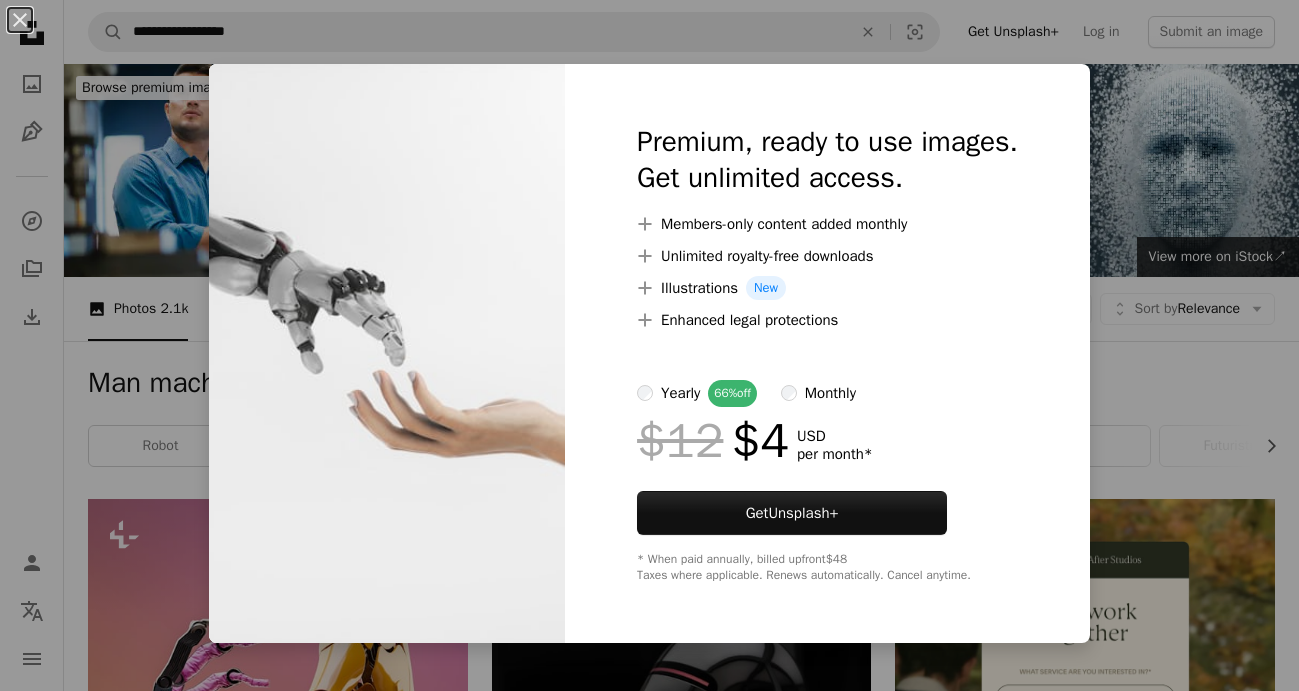 scroll, scrollTop: 3247, scrollLeft: 0, axis: vertical 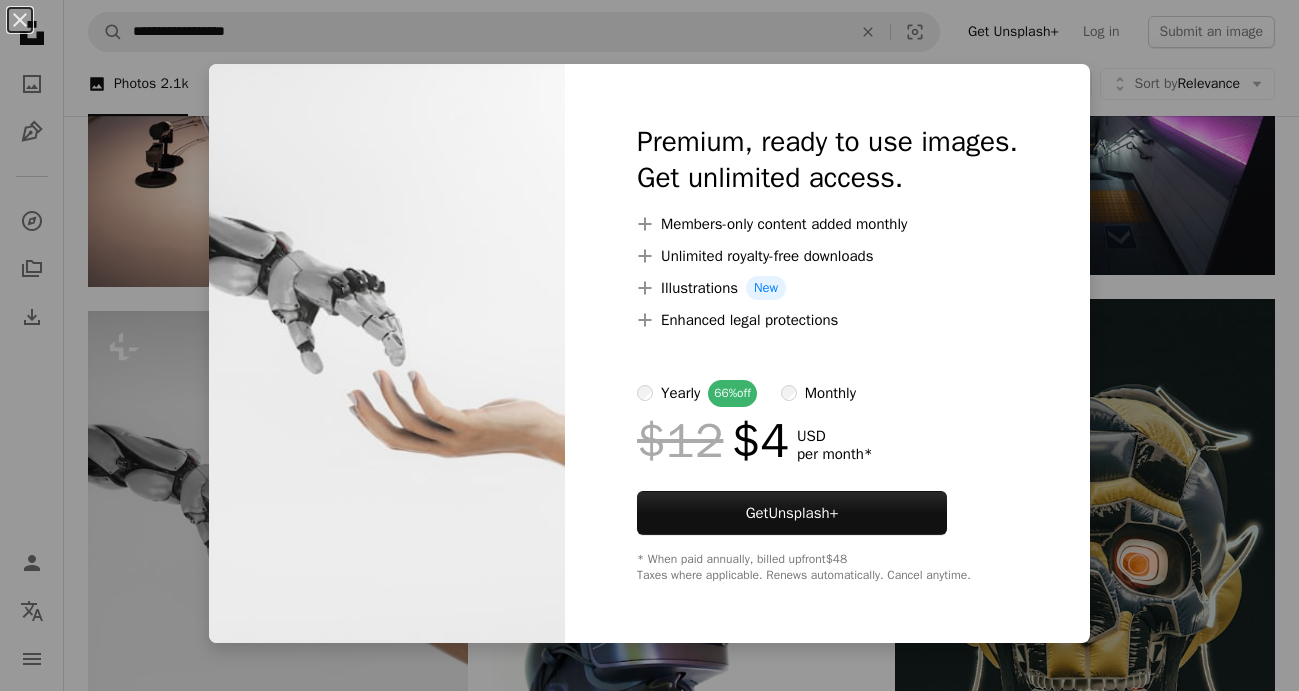 click on "An X shape Premium, ready to use images. Get unlimited access. A plus sign Members-only content added monthly A plus sign Unlimited royalty-free downloads A plus sign Illustrations  New A plus sign Enhanced legal protections yearly 66%  off monthly $12   $4 USD per month * Get  Unsplash+ * When paid annually, billed upfront  $48 Taxes where applicable. Renews automatically. Cancel anytime." at bounding box center [649, 345] 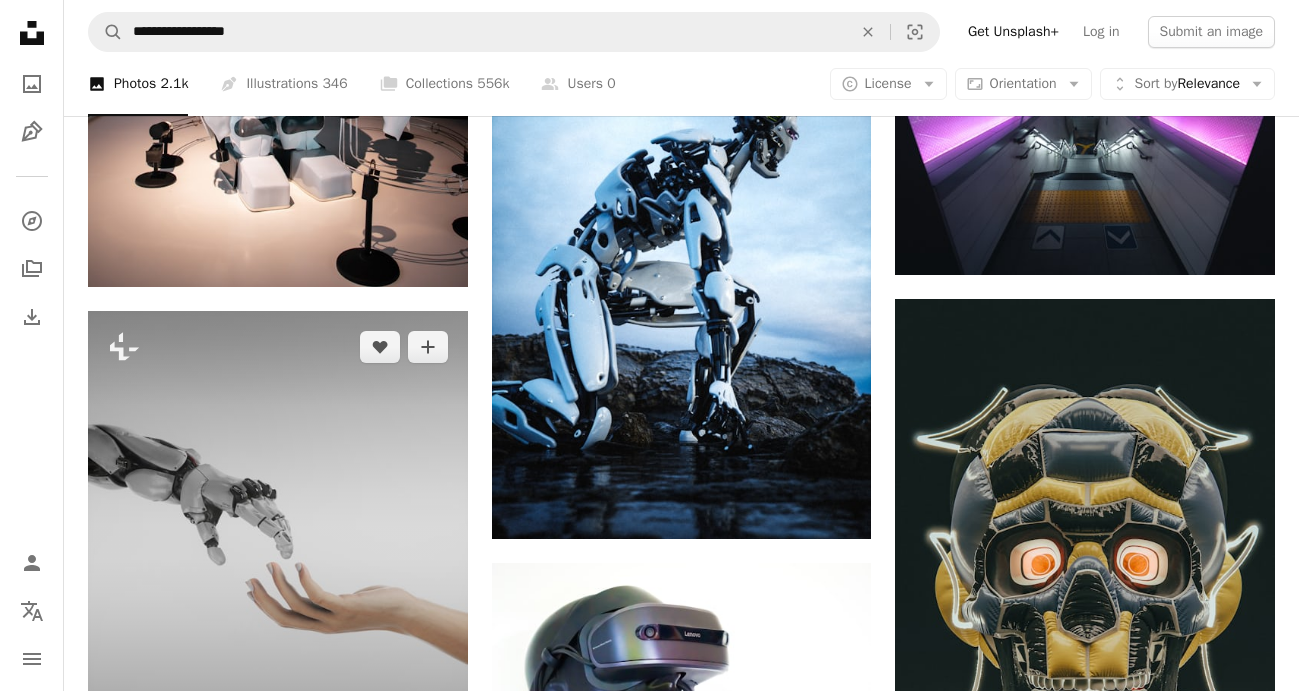 click at bounding box center (278, 548) 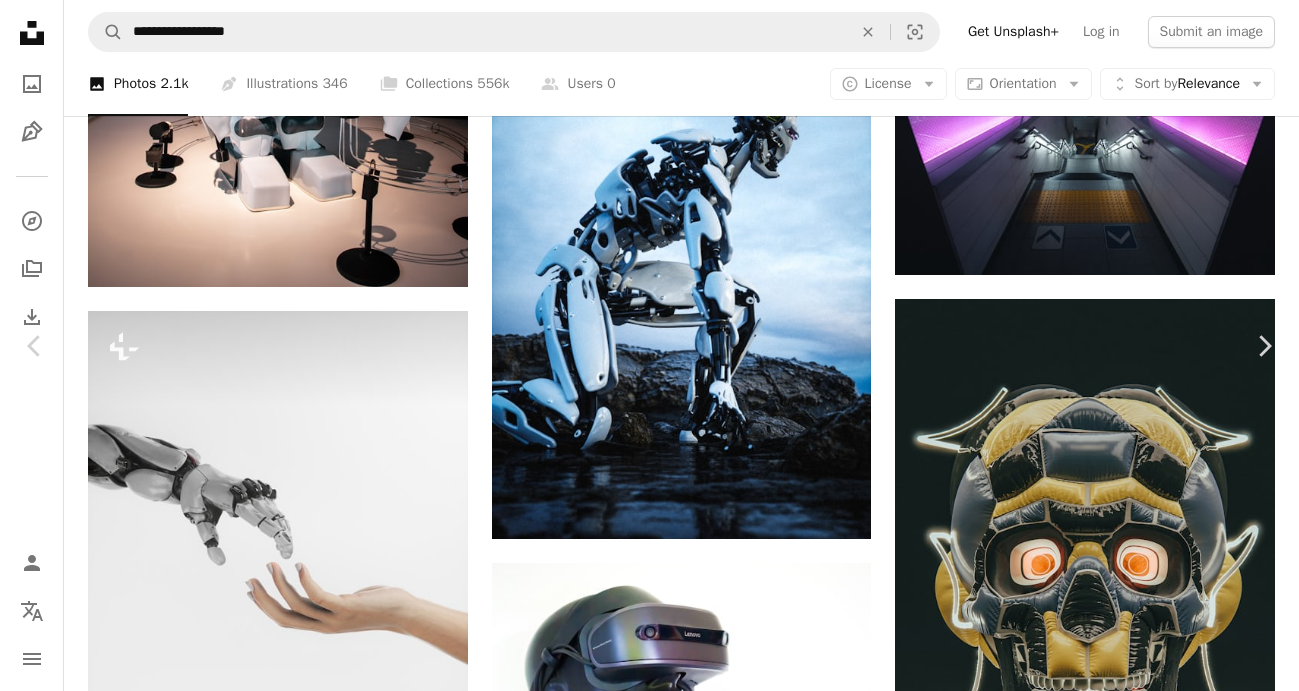 click on "[FIRST] [LAST]" at bounding box center (649, 4242) 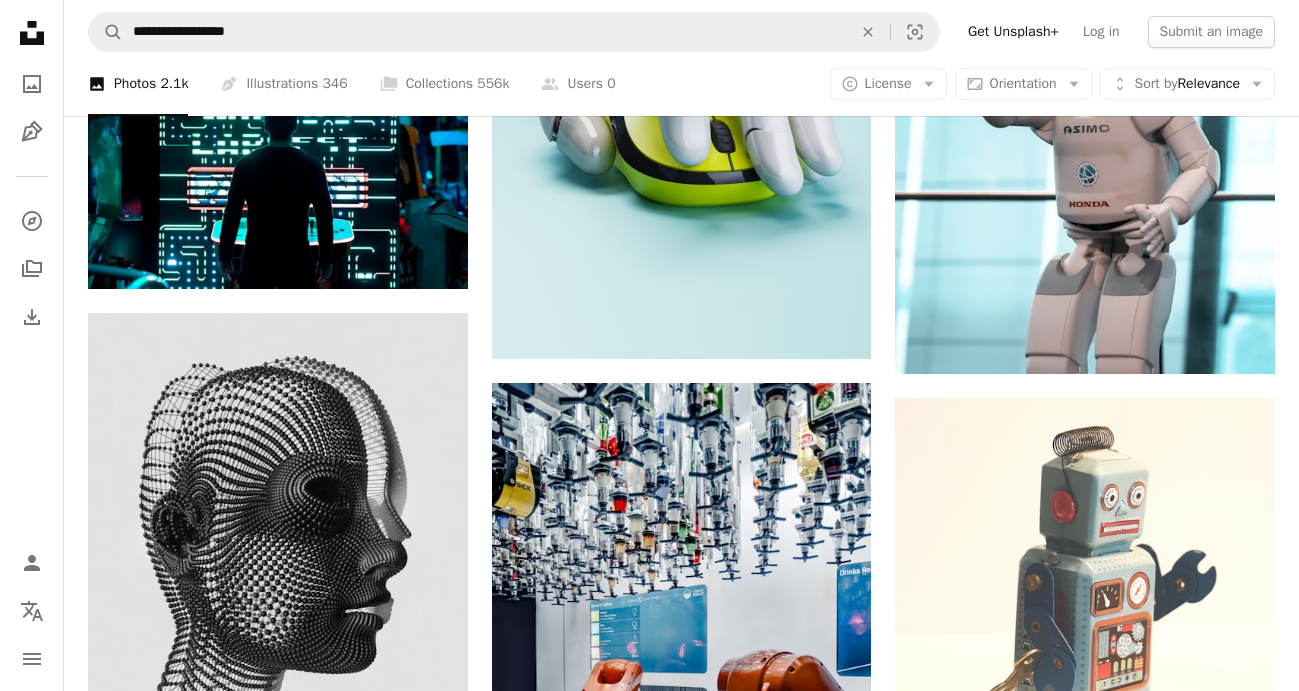 scroll, scrollTop: 4300, scrollLeft: 0, axis: vertical 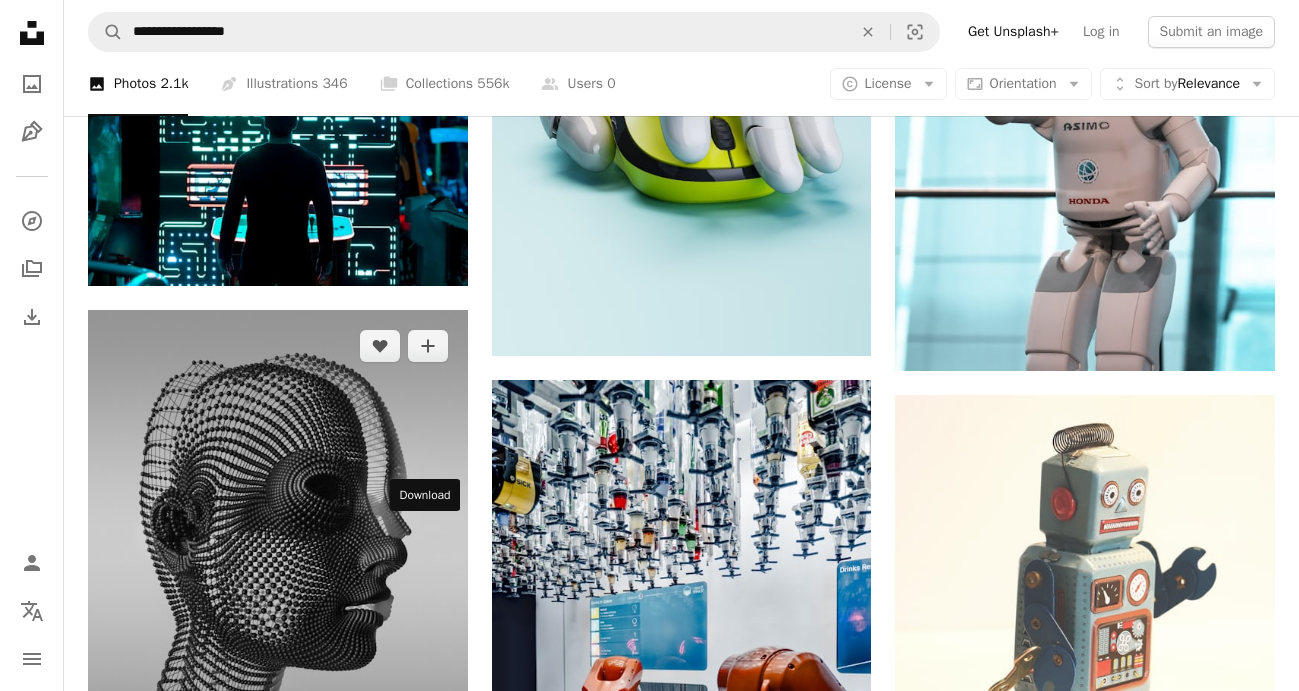 click on "Arrow pointing down" at bounding box center [428, 748] 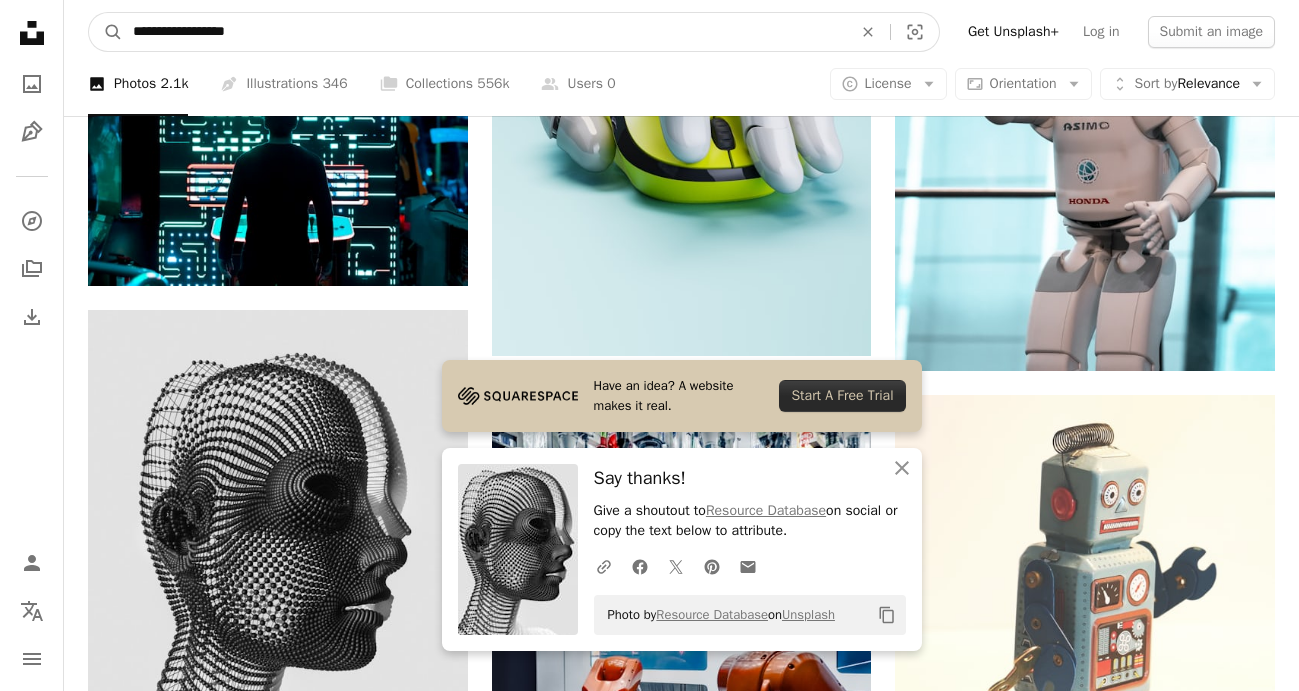 click on "**********" at bounding box center [484, 32] 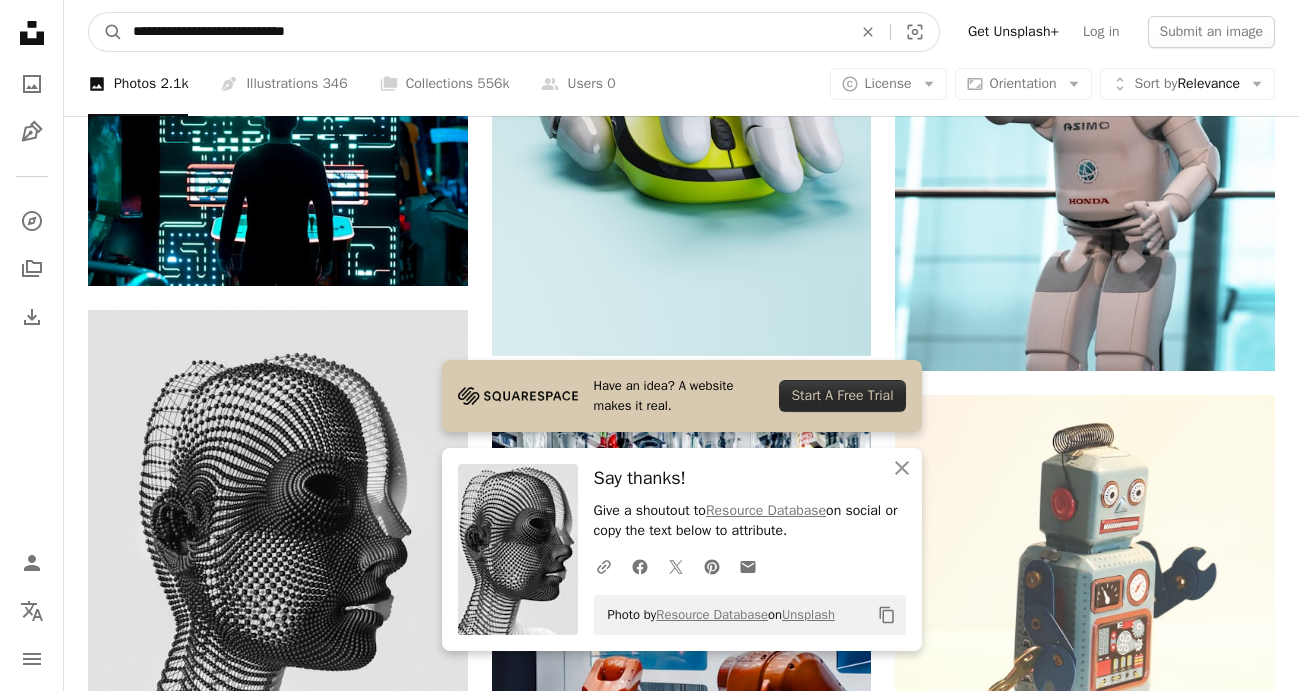 type on "**********" 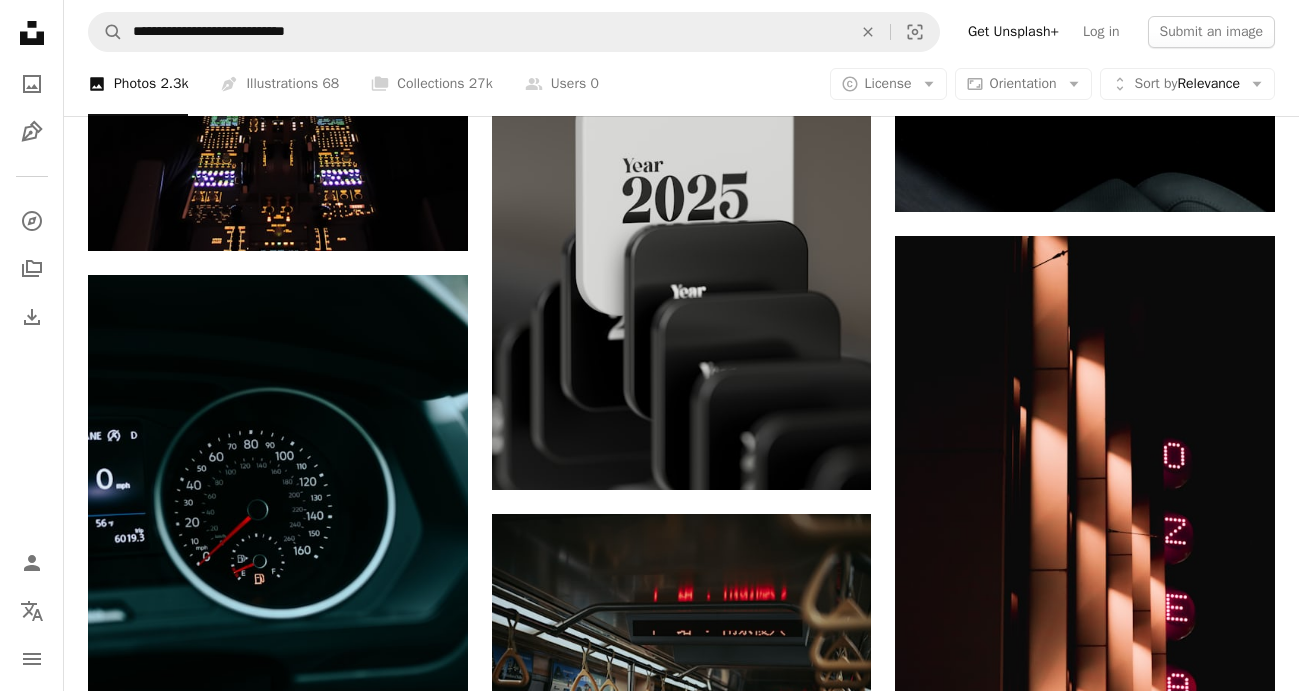 scroll, scrollTop: 2523, scrollLeft: 0, axis: vertical 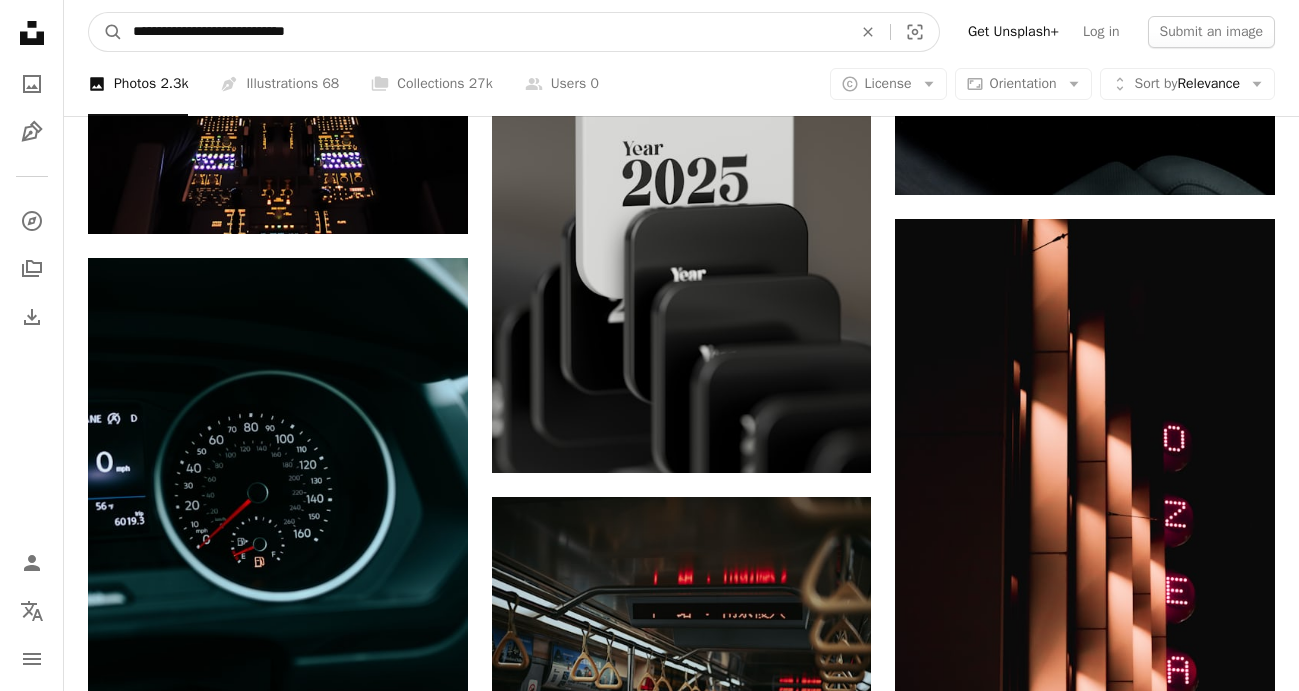 drag, startPoint x: 362, startPoint y: 32, endPoint x: -48, endPoint y: 30, distance: 410.00488 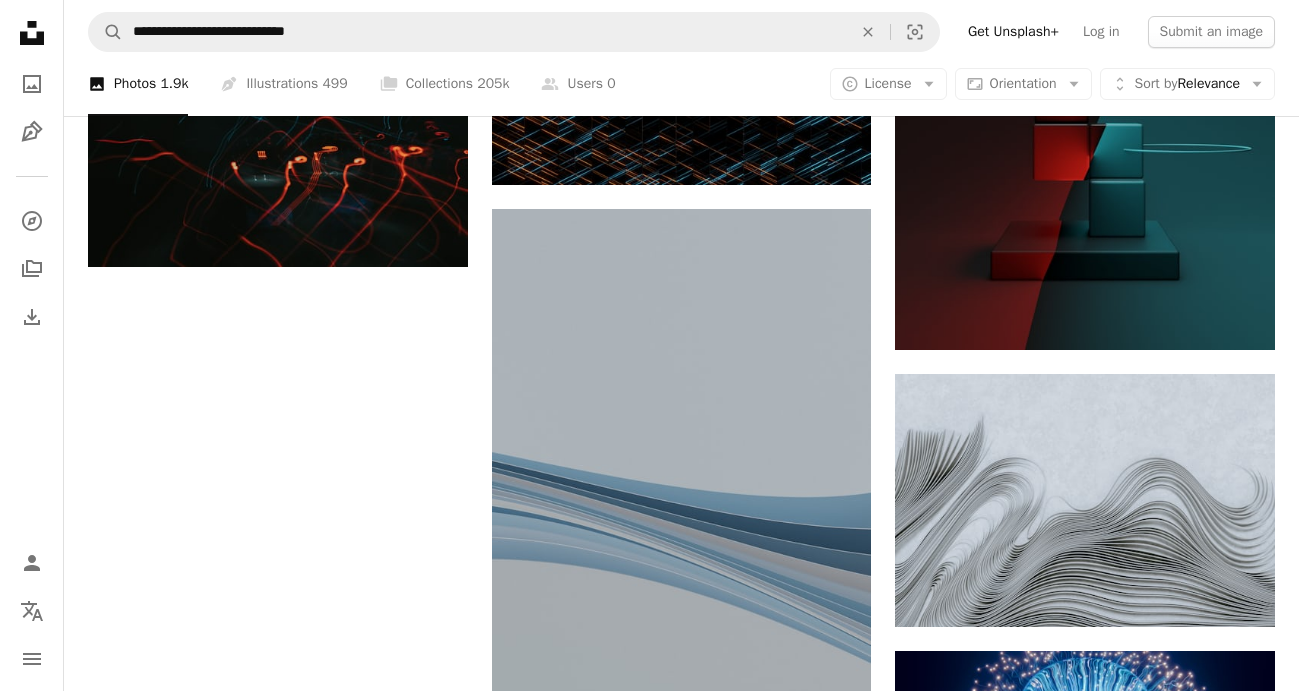 scroll, scrollTop: 2717, scrollLeft: 0, axis: vertical 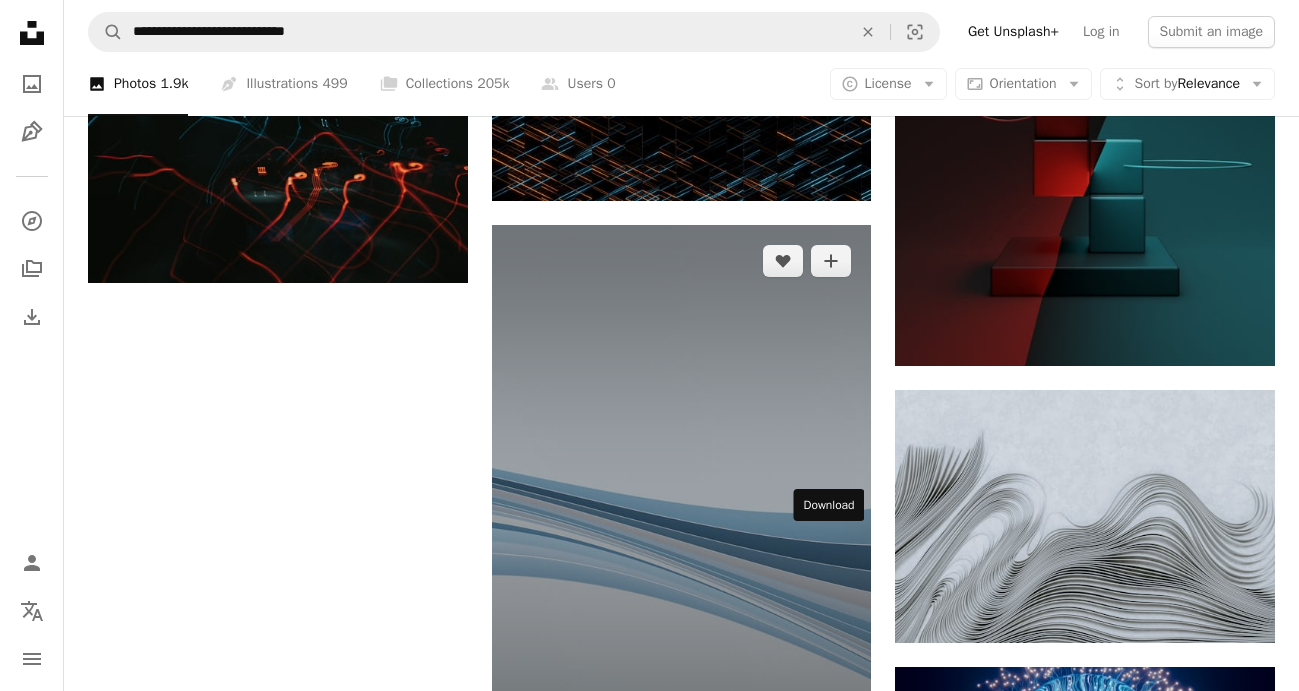 click on "Arrow pointing down" 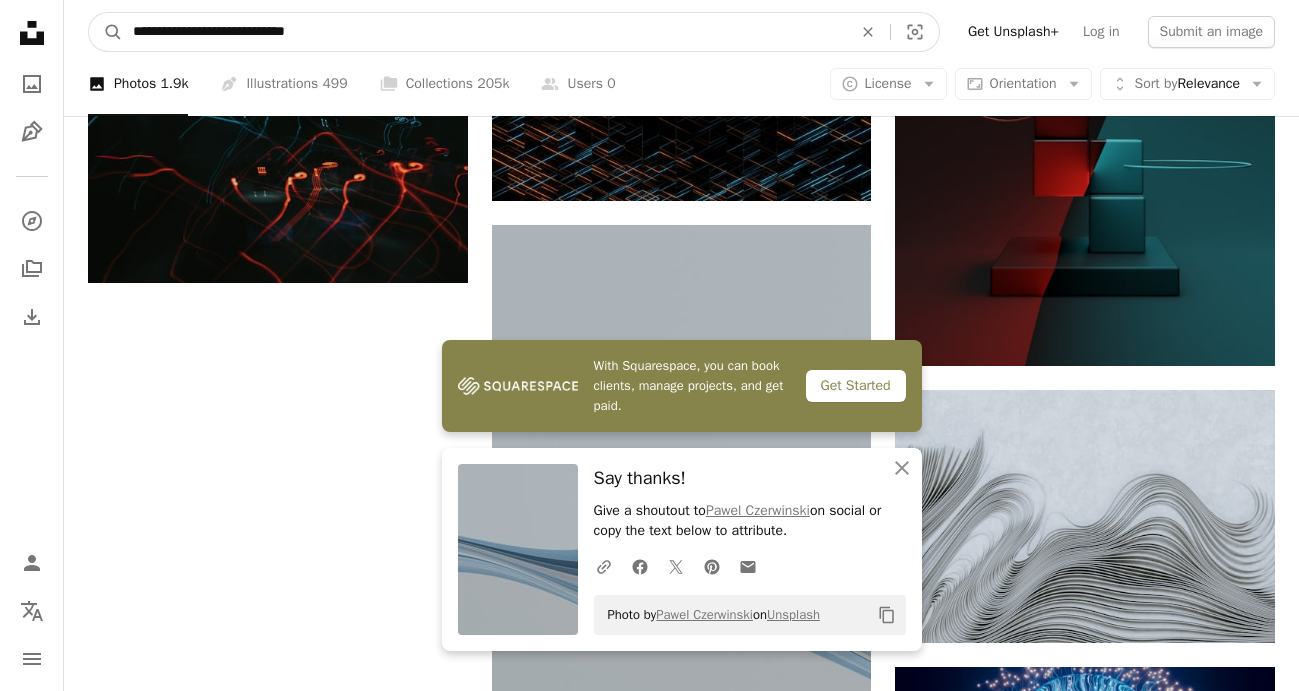 drag, startPoint x: 382, startPoint y: 37, endPoint x: -48, endPoint y: 32, distance: 430.02908 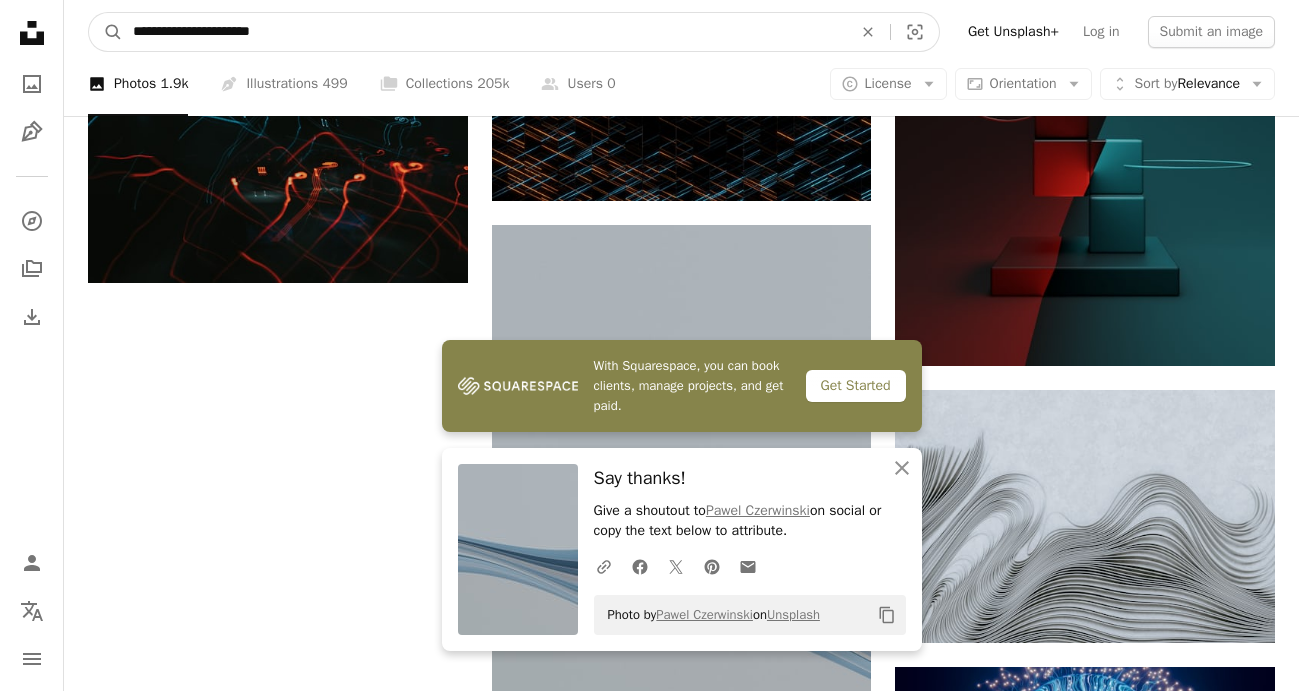 type on "**********" 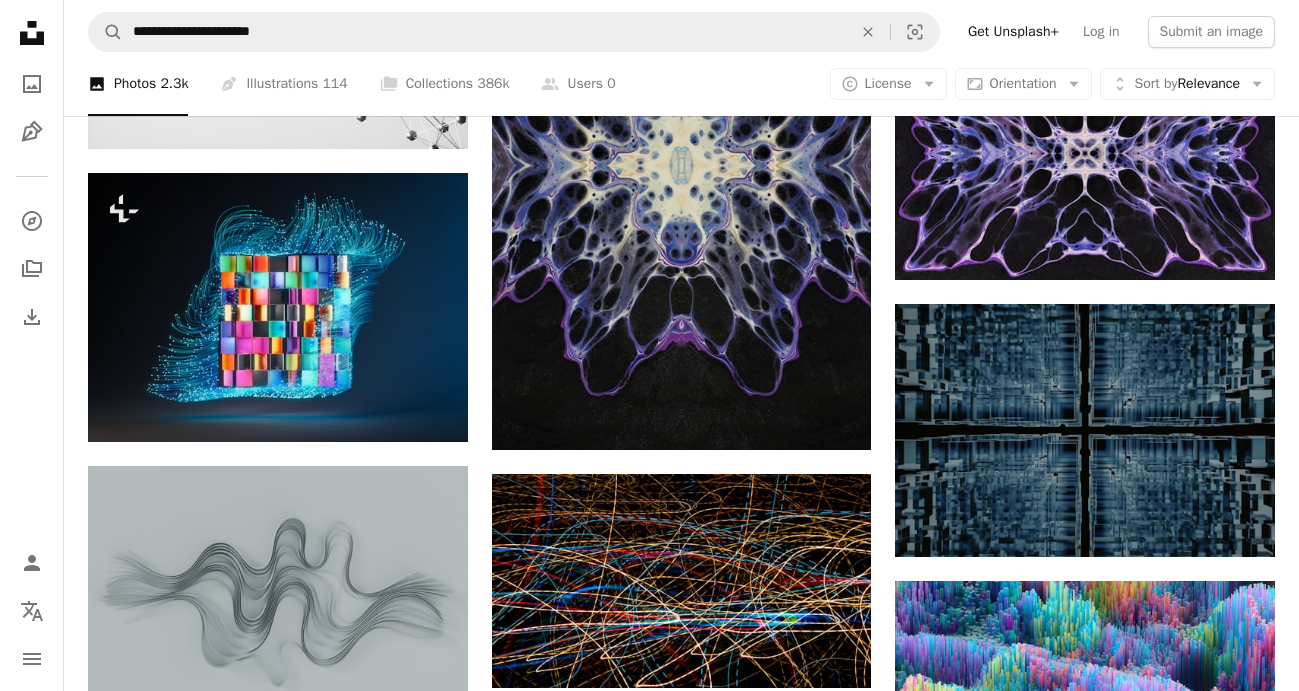 scroll, scrollTop: 2395, scrollLeft: 0, axis: vertical 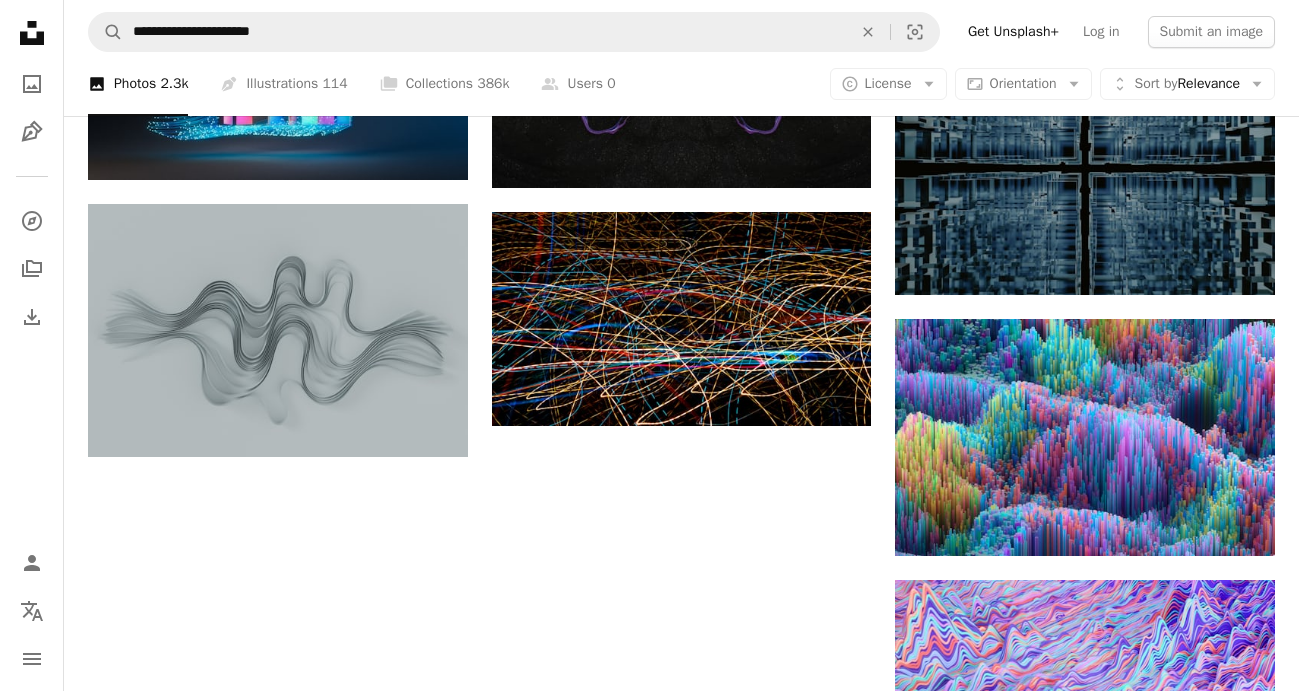 click on "Load more" at bounding box center (681, 913) 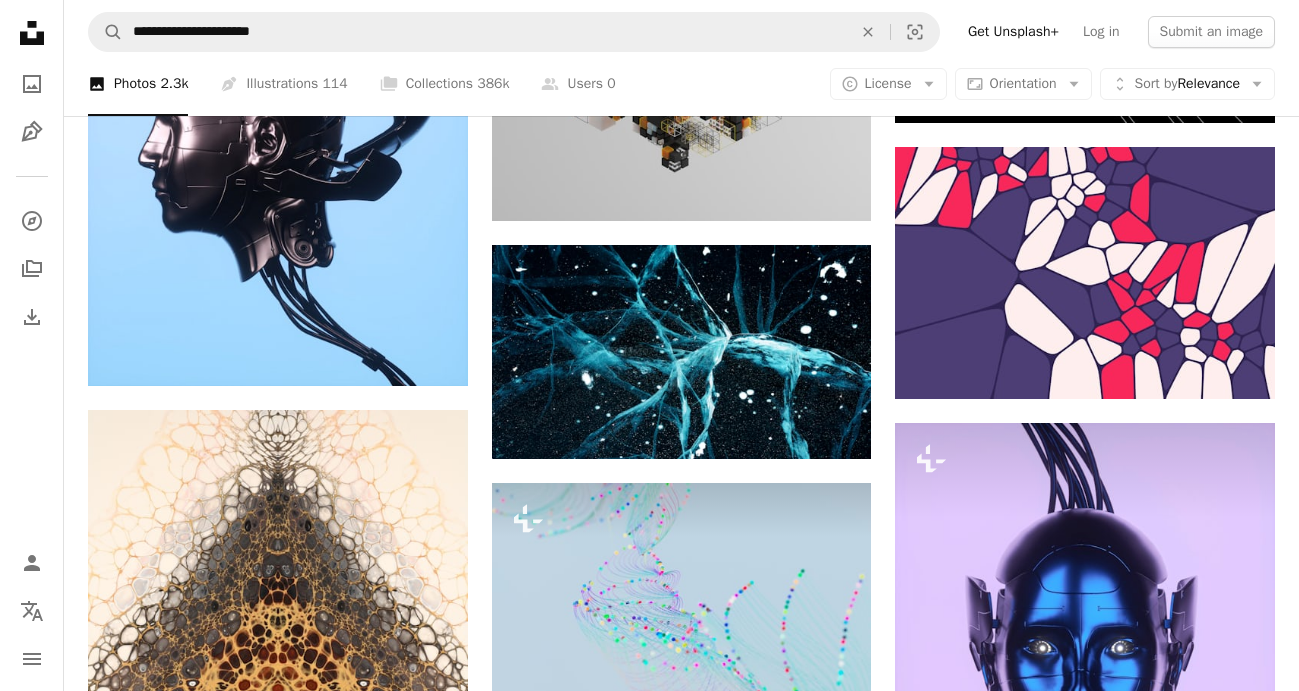 scroll, scrollTop: 5094, scrollLeft: 0, axis: vertical 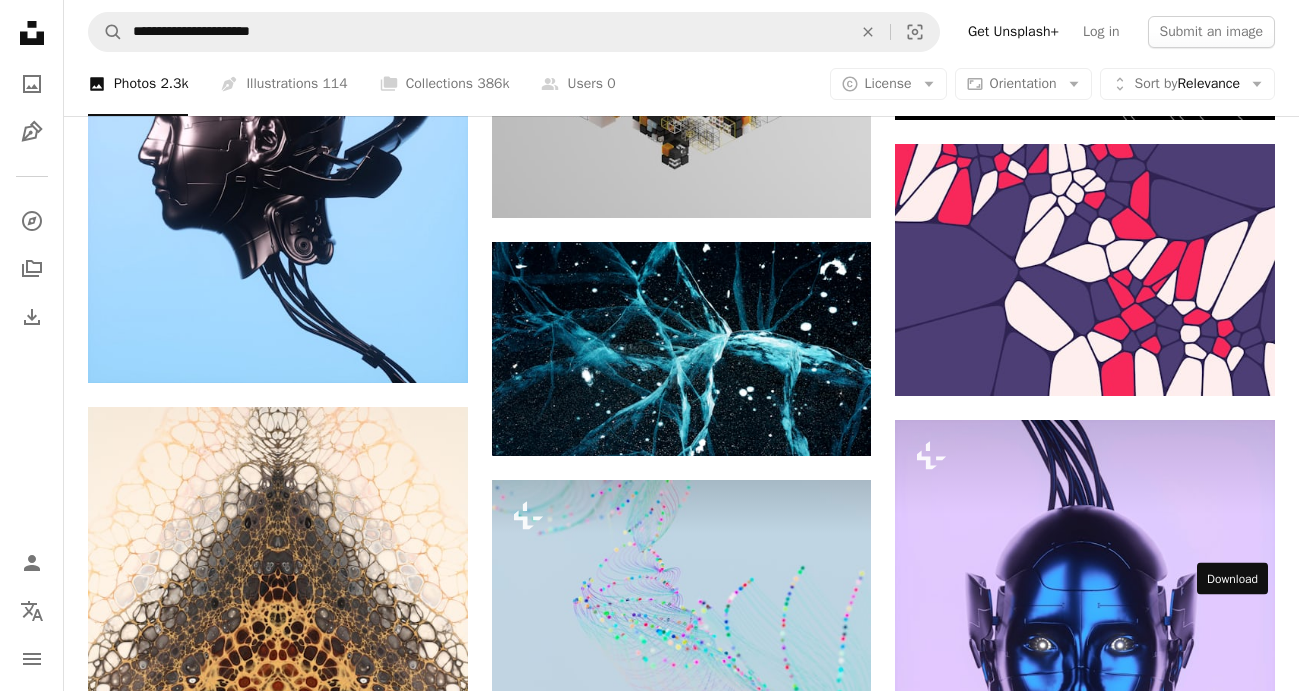 click on "Arrow pointing down" 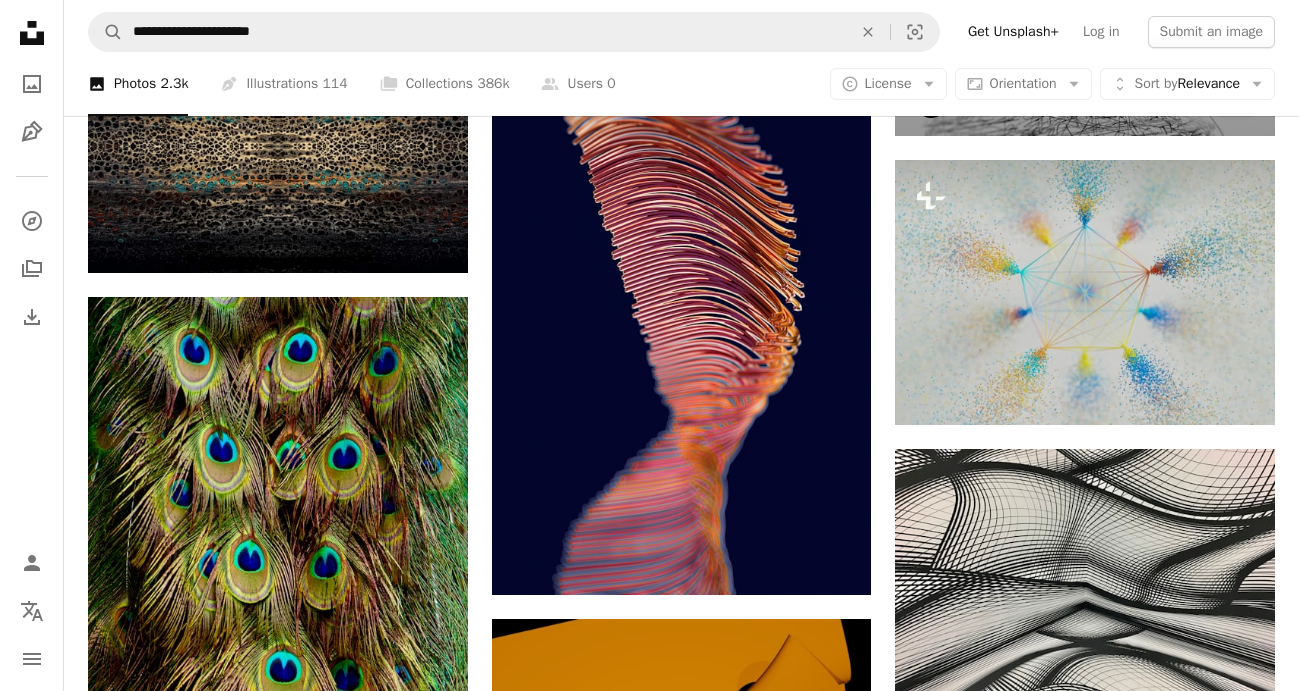 scroll, scrollTop: 6336, scrollLeft: 0, axis: vertical 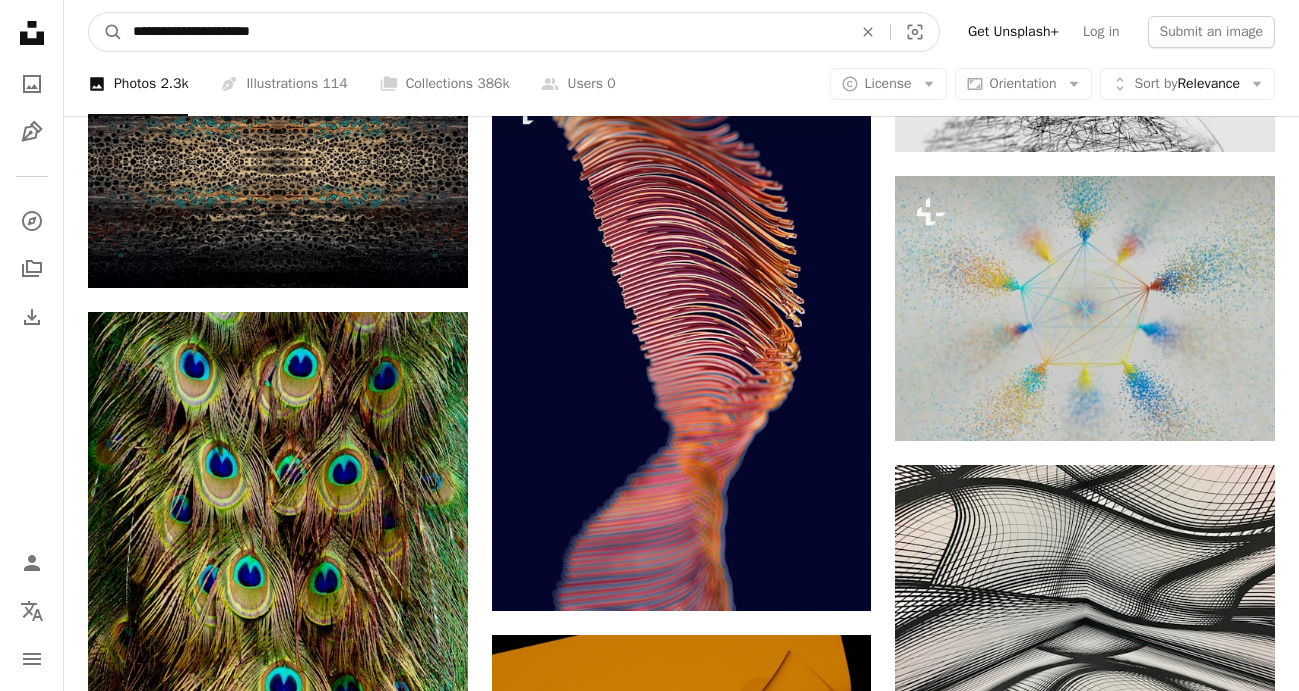 drag, startPoint x: 295, startPoint y: 36, endPoint x: -48, endPoint y: 3, distance: 344.5838 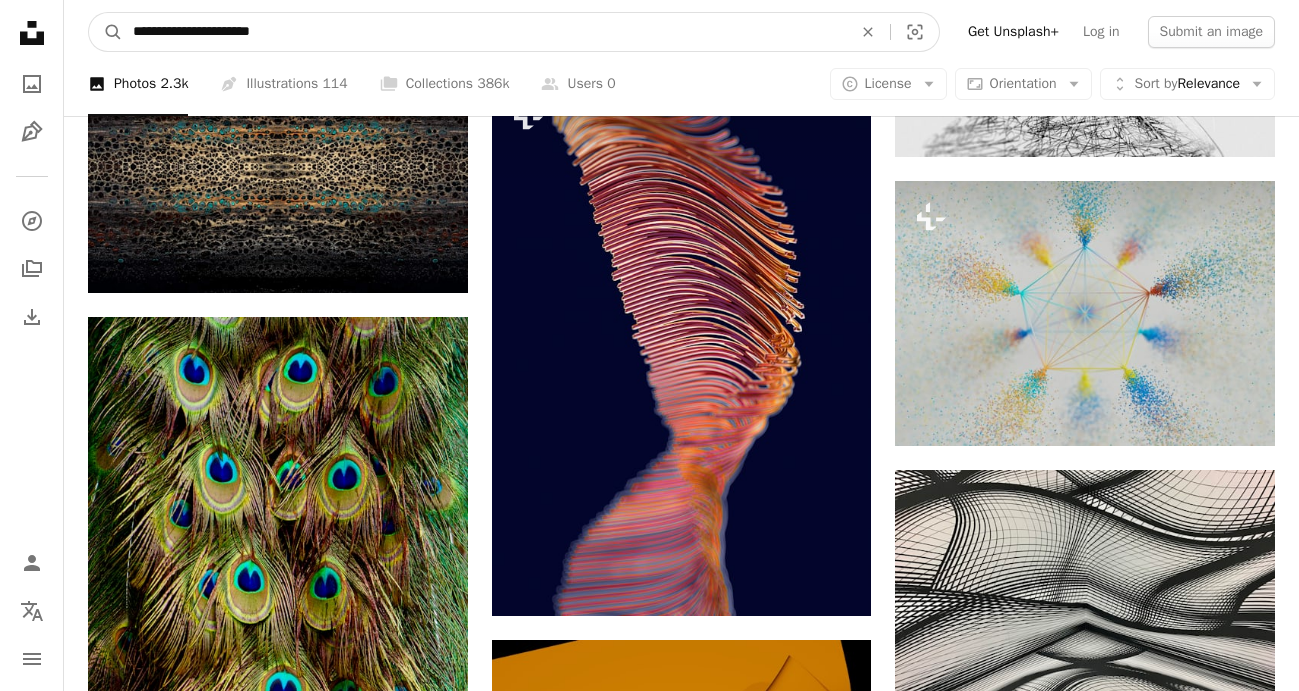paste 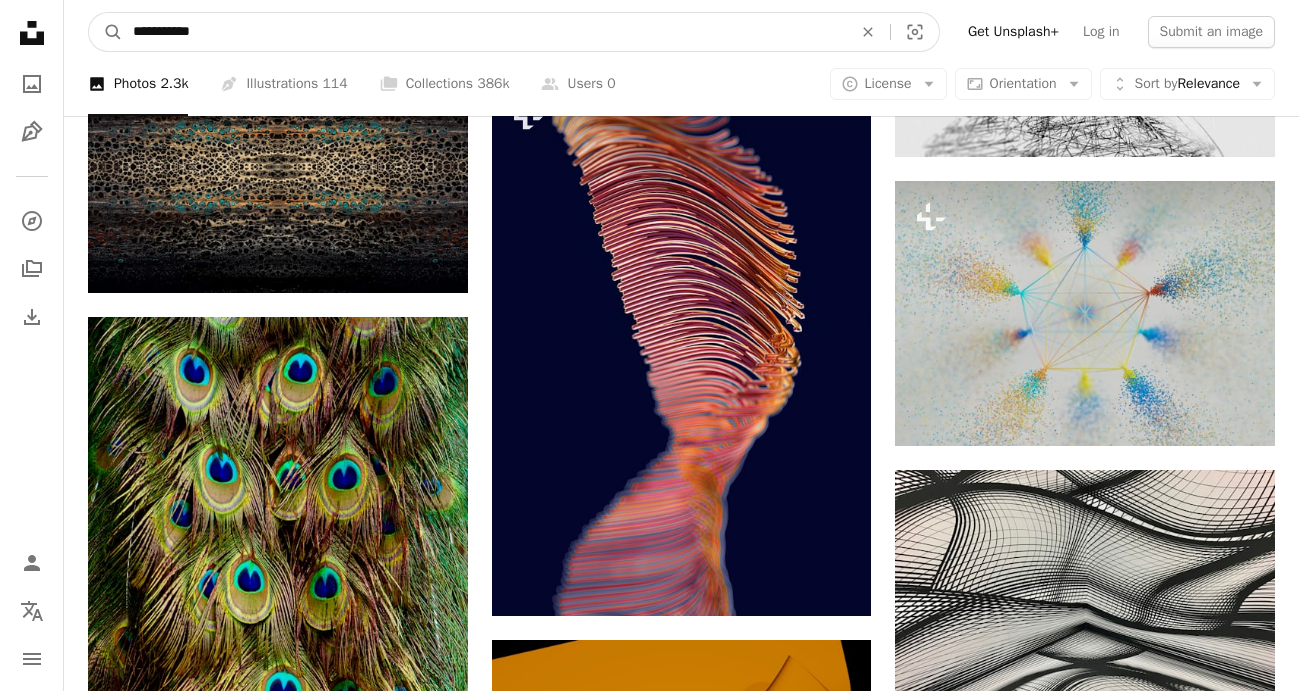 type on "**********" 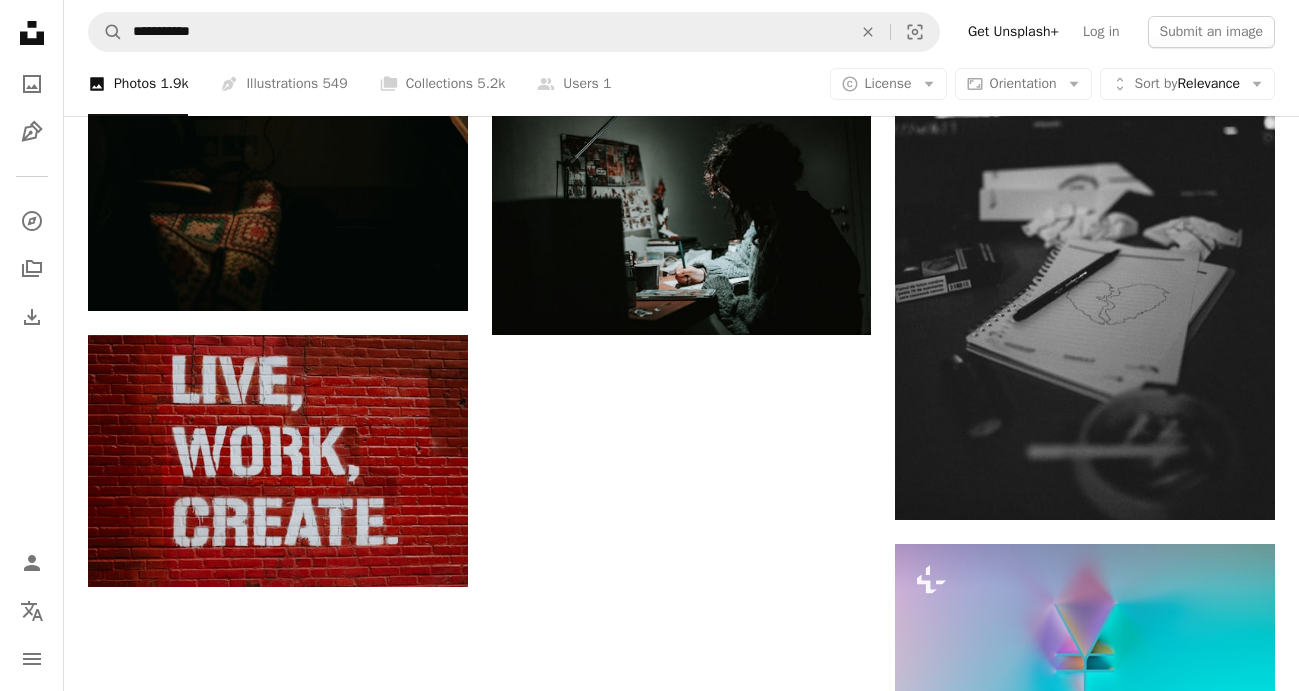 scroll, scrollTop: 2803, scrollLeft: 0, axis: vertical 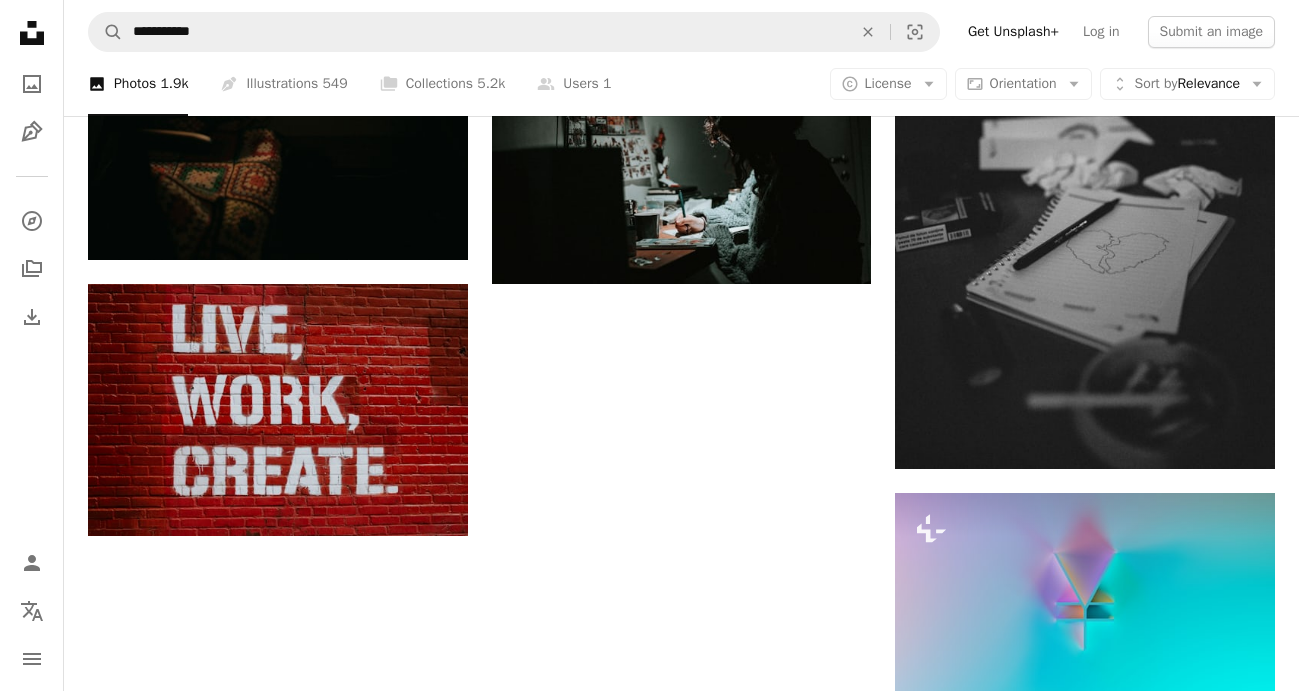 click on "Load more" at bounding box center (681, 1067) 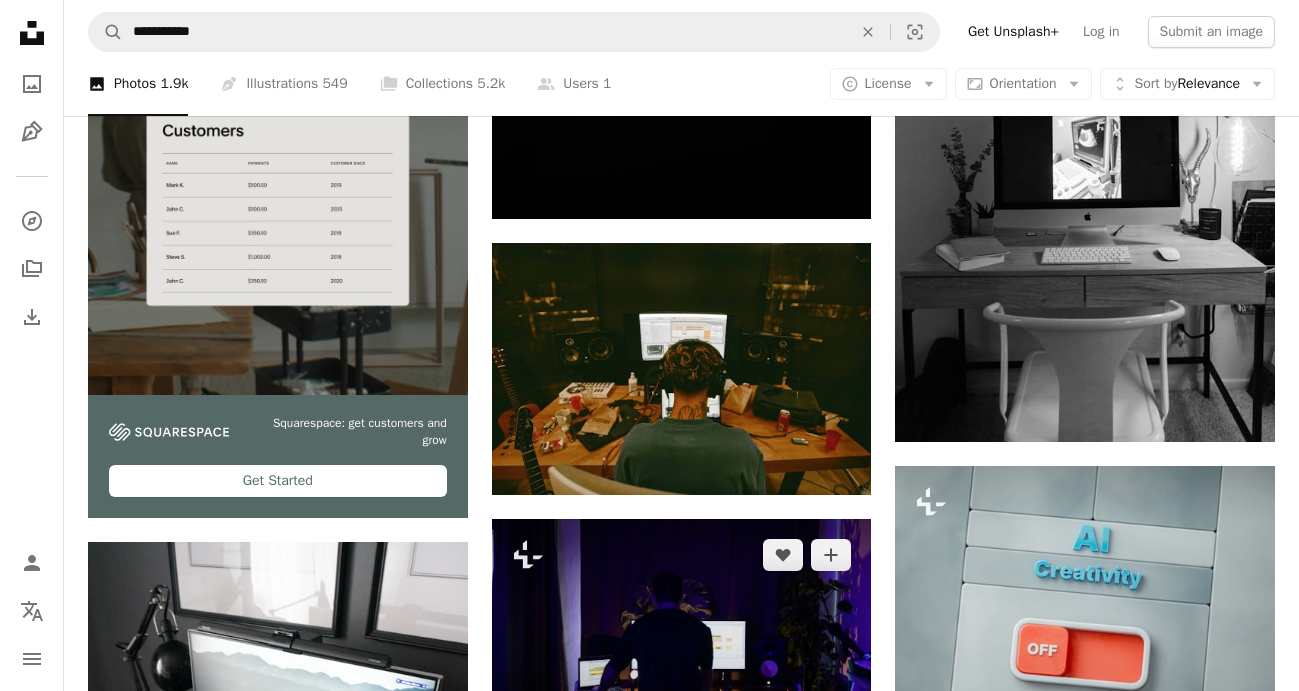 scroll, scrollTop: 4544, scrollLeft: 0, axis: vertical 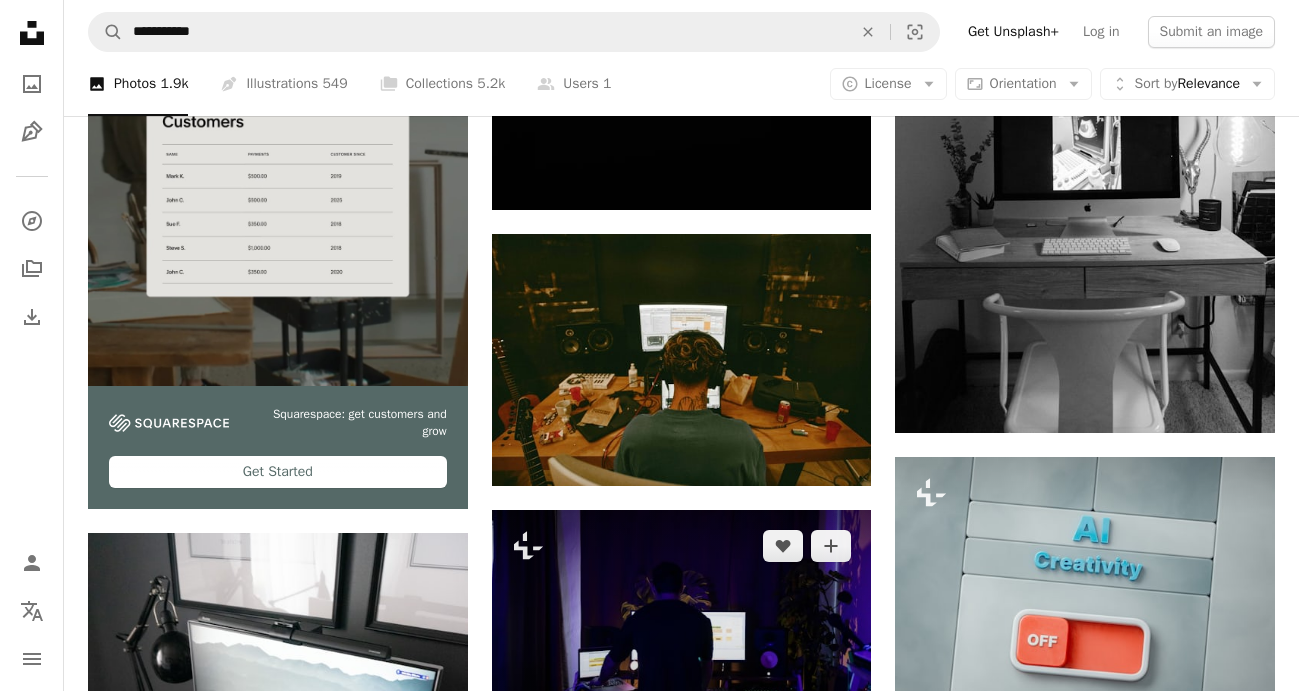 click on "A lock   Download" at bounding box center [801, 710] 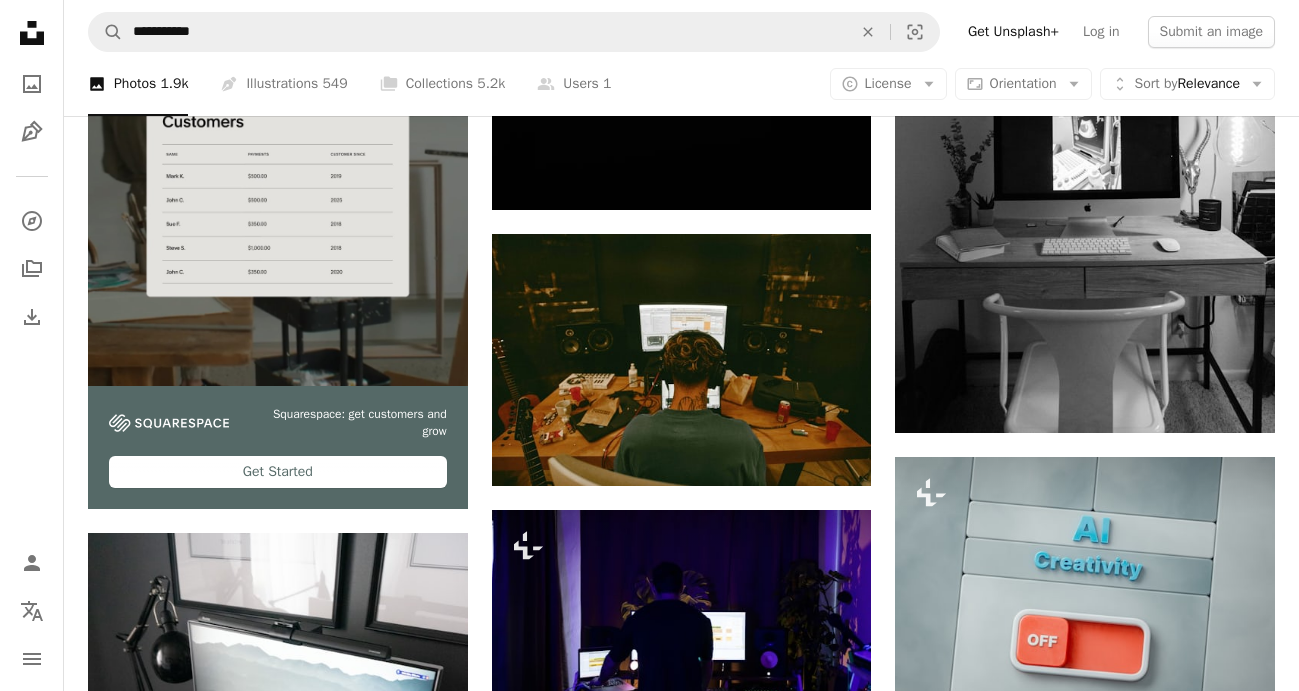 click on "An X shape Premium, ready to use images. Get unlimited access. A plus sign Members-only content added monthly A plus sign Unlimited royalty-free downloads A plus sign Illustrations  New A plus sign Enhanced legal protections yearly 66%  off monthly $12   $4 USD per month * Get  Unsplash+ * When paid annually, billed upfront  $48 Taxes where applicable. Renews automatically. Cancel anytime." at bounding box center (649, 5582) 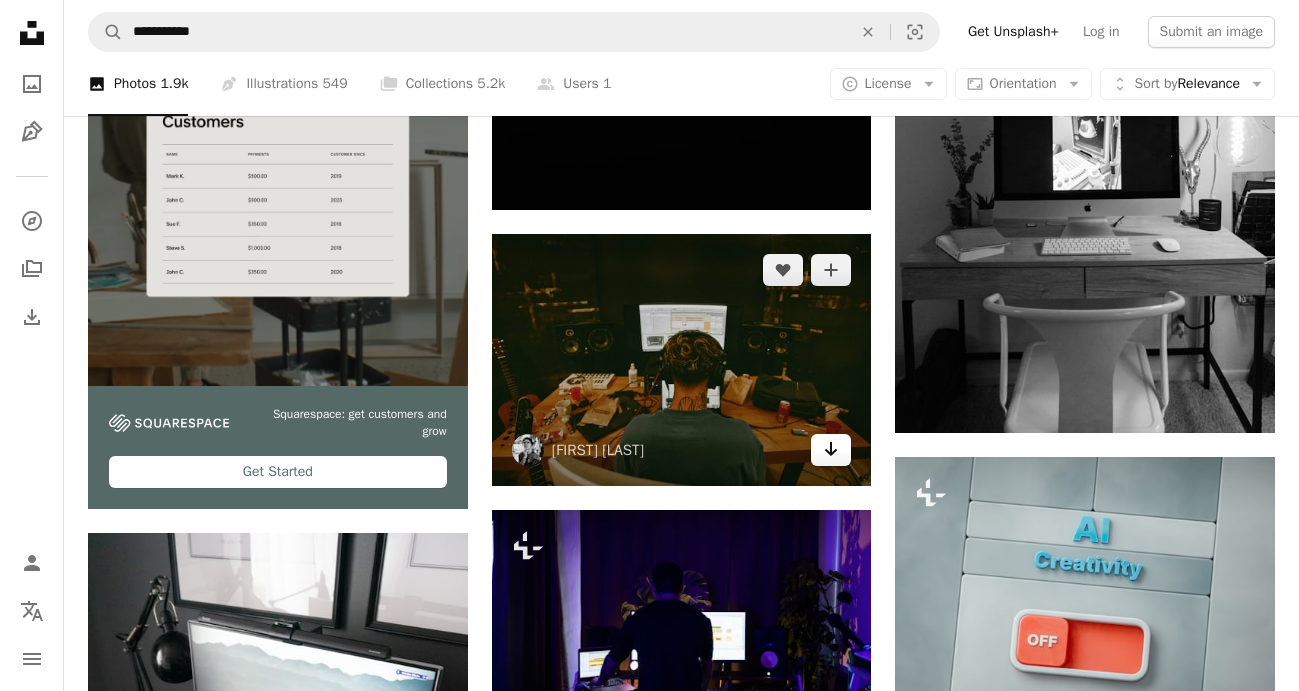 click on "Arrow pointing down" 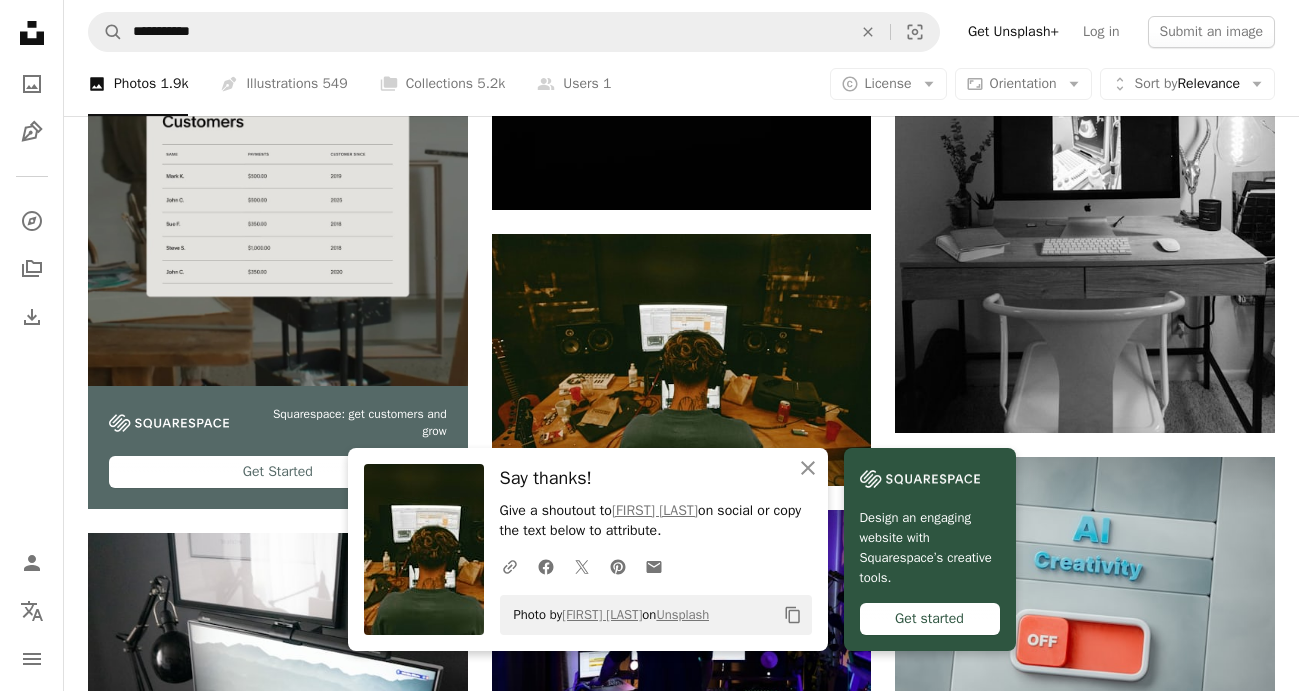 scroll, scrollTop: 4829, scrollLeft: 0, axis: vertical 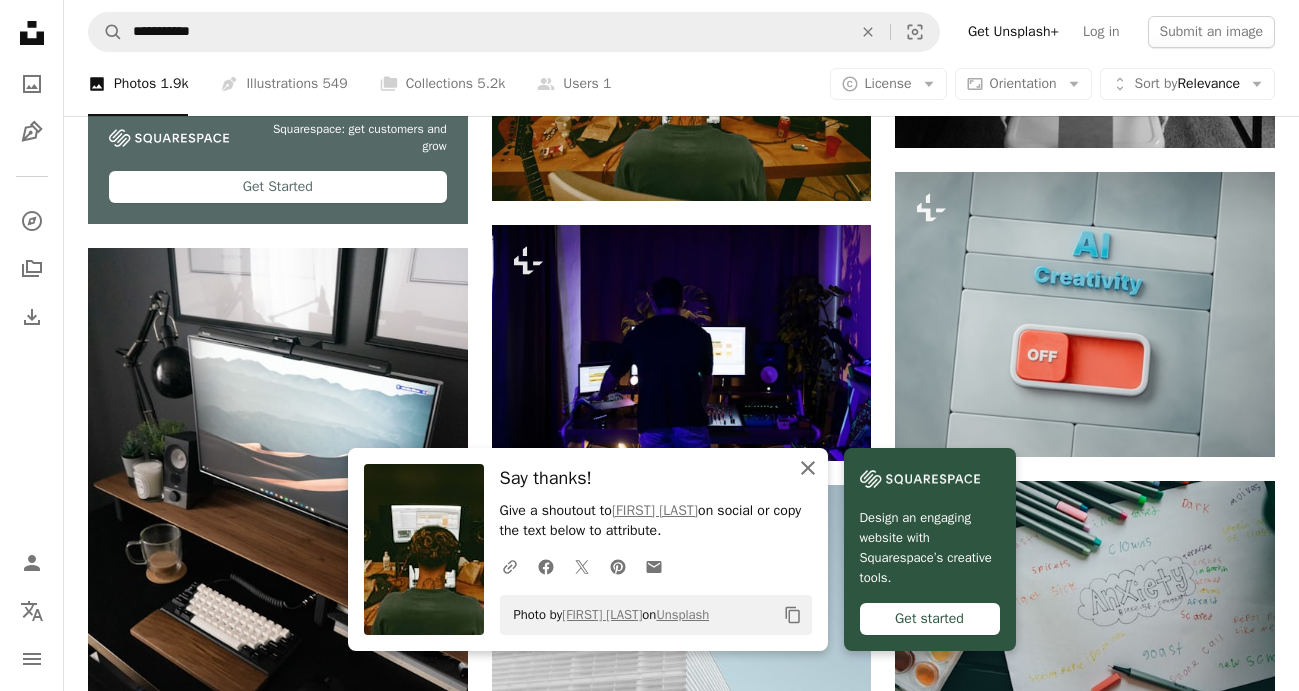 click 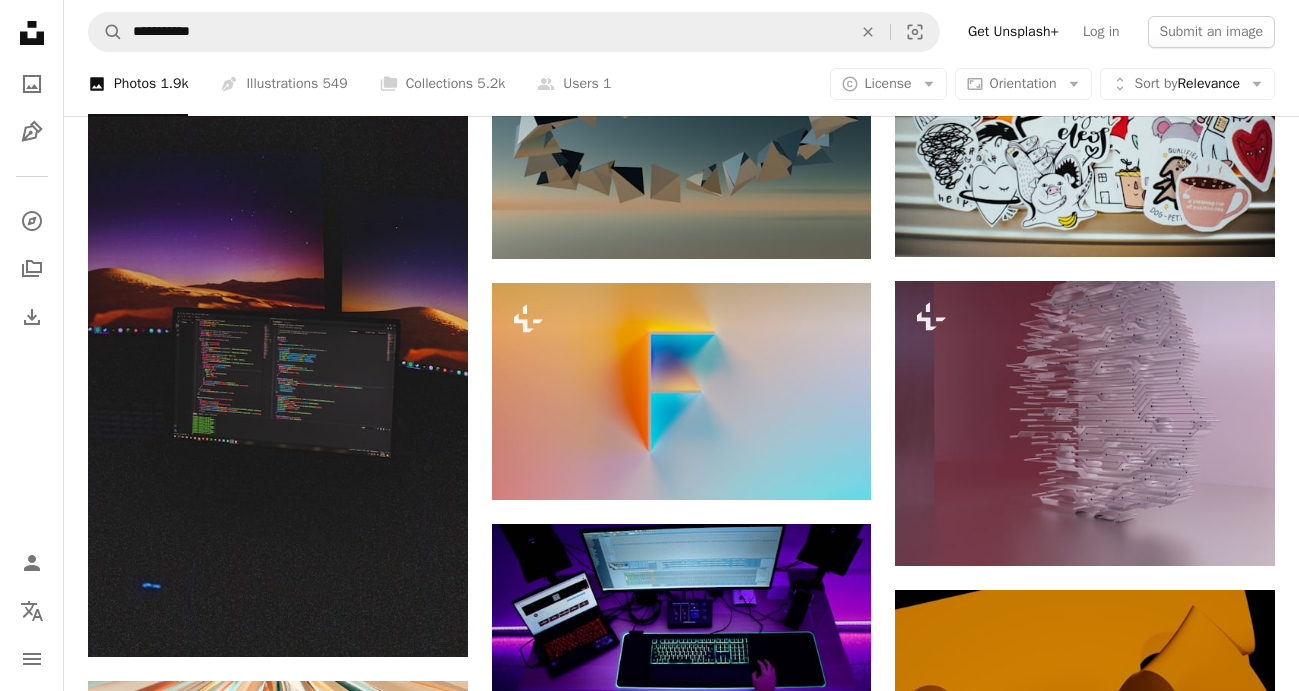scroll, scrollTop: 5767, scrollLeft: 0, axis: vertical 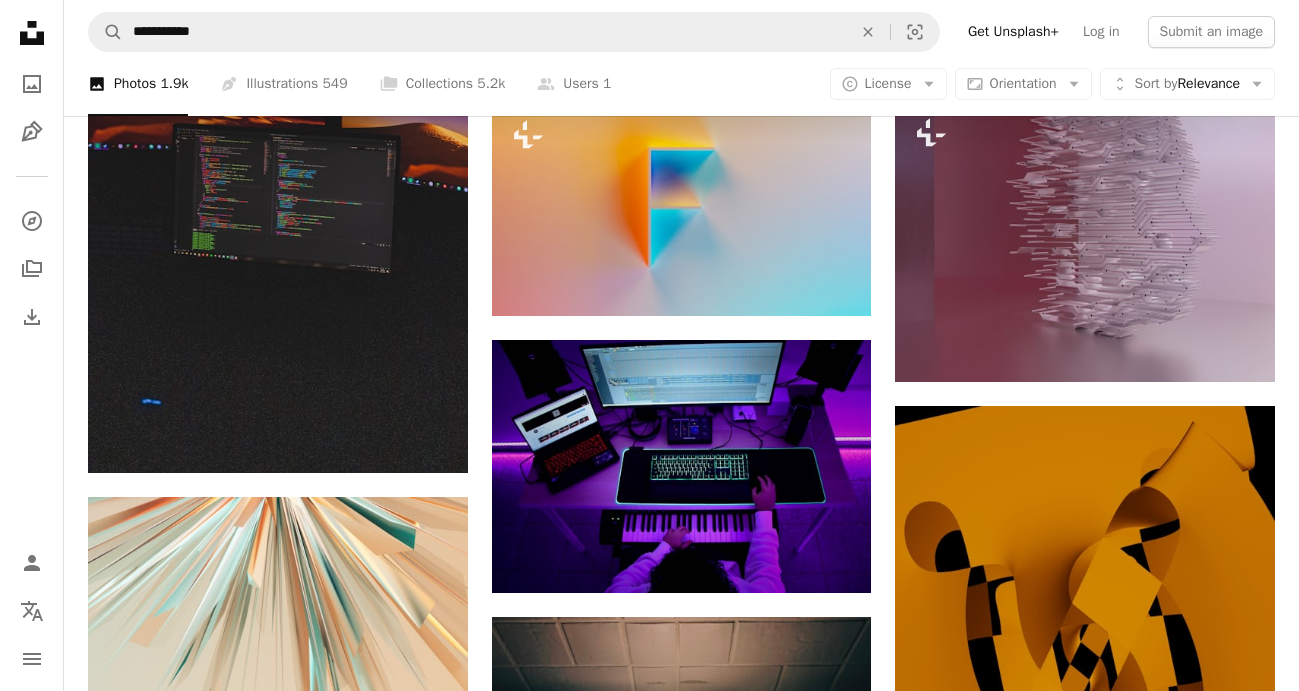 click on "A lock   Download" at bounding box center [397, 1244] 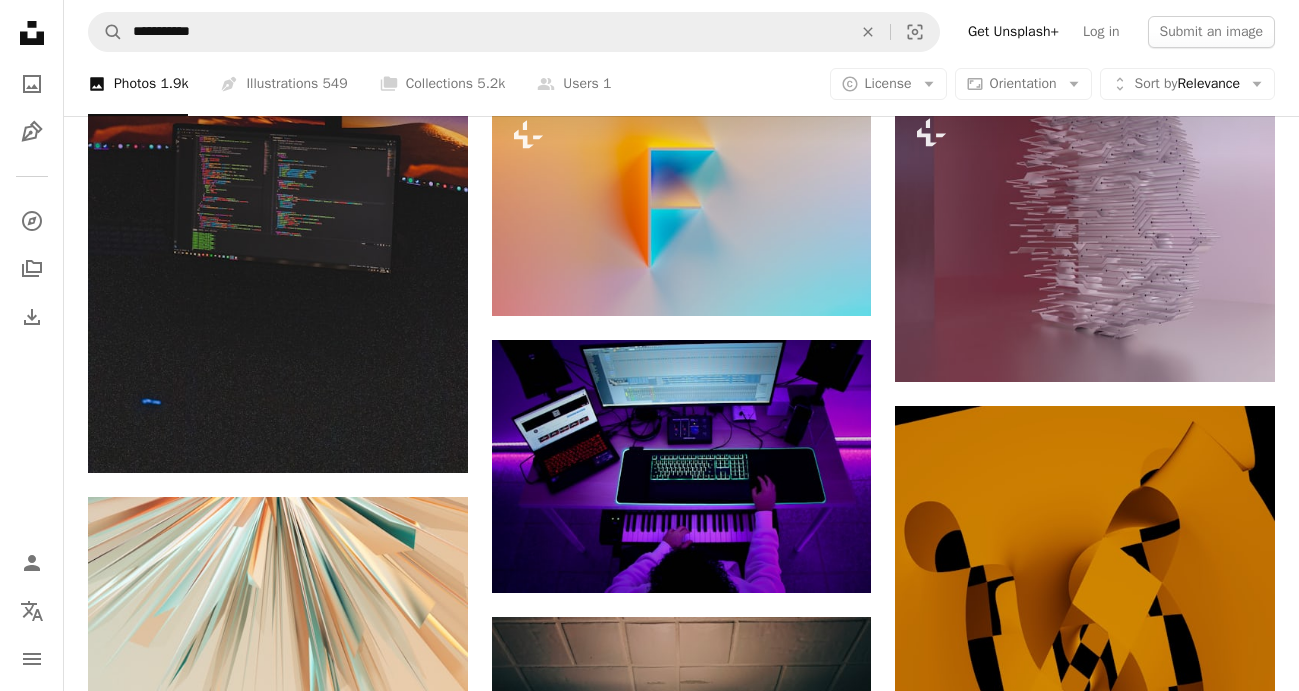 click on "An X shape Premium, ready to use images. Get unlimited access. A plus sign Members-only content added monthly A plus sign Unlimited royalty-free downloads A plus sign Illustrations  New A plus sign Enhanced legal protections yearly 66%  off monthly $12   $4 USD per month * Get  Unsplash+ * When paid annually, billed upfront  $48 Taxes where applicable. Renews automatically. Cancel anytime." at bounding box center (649, 4359) 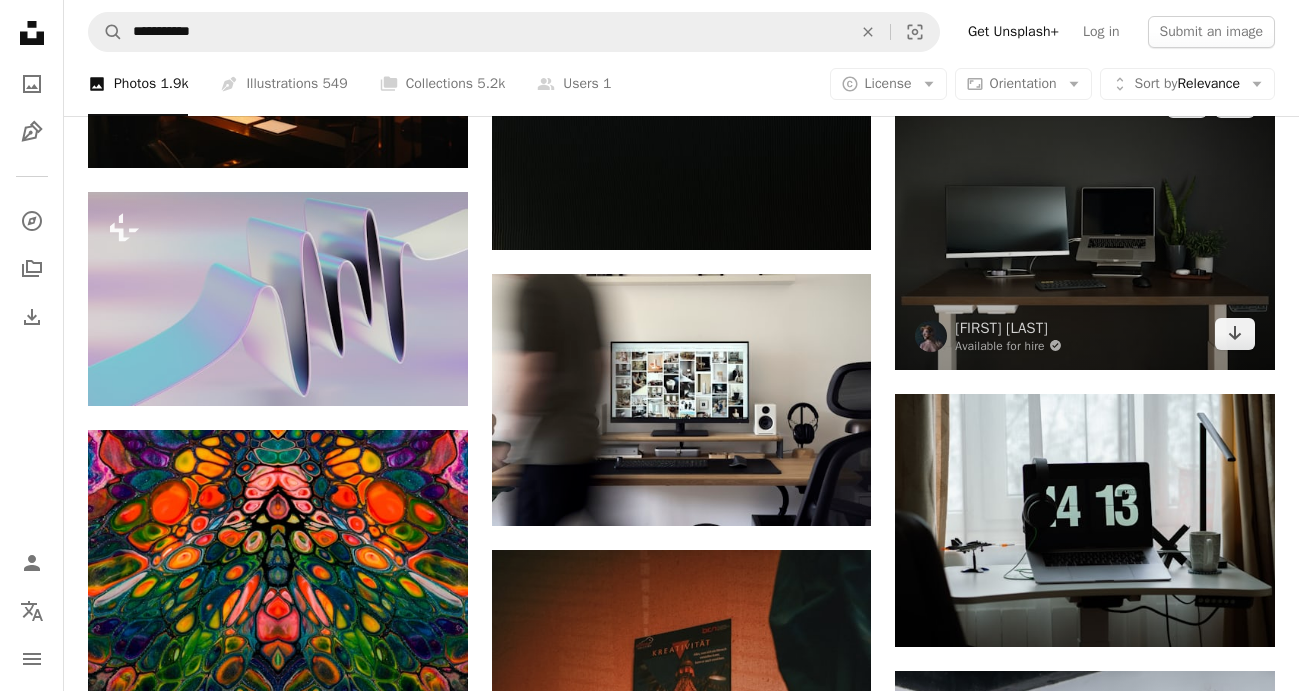scroll, scrollTop: 6839, scrollLeft: 0, axis: vertical 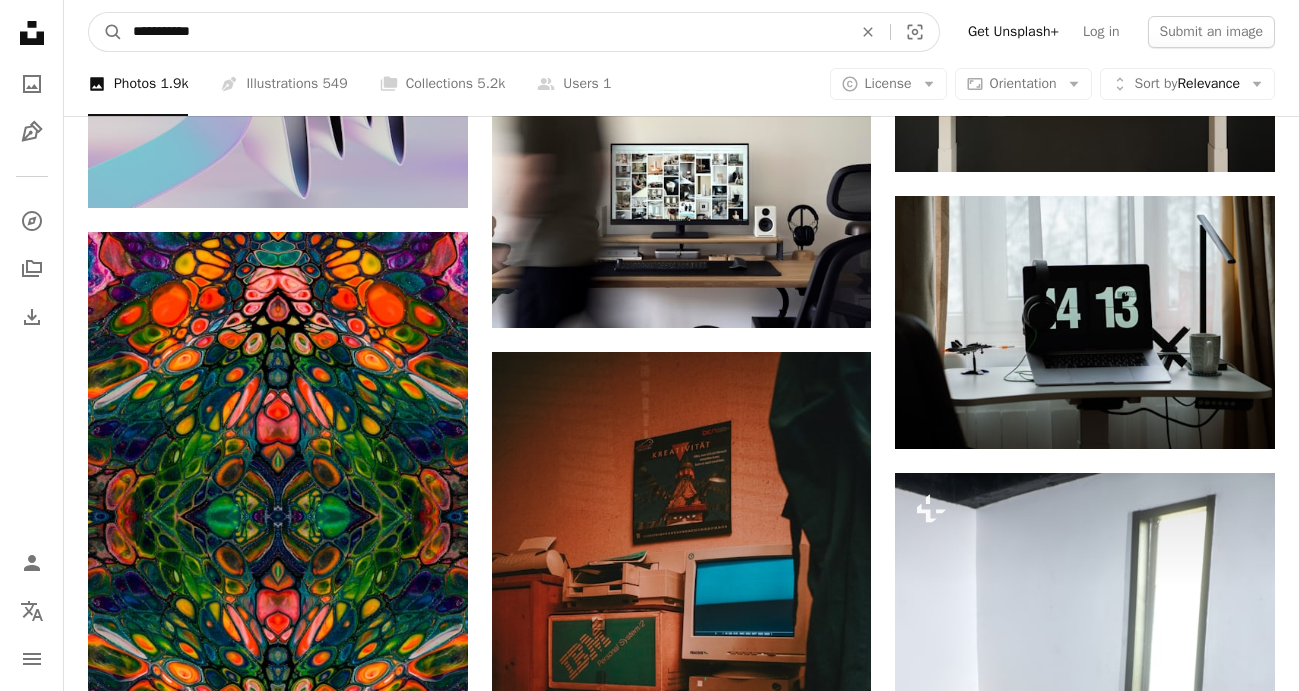 drag, startPoint x: 214, startPoint y: 35, endPoint x: 47, endPoint y: 35, distance: 167 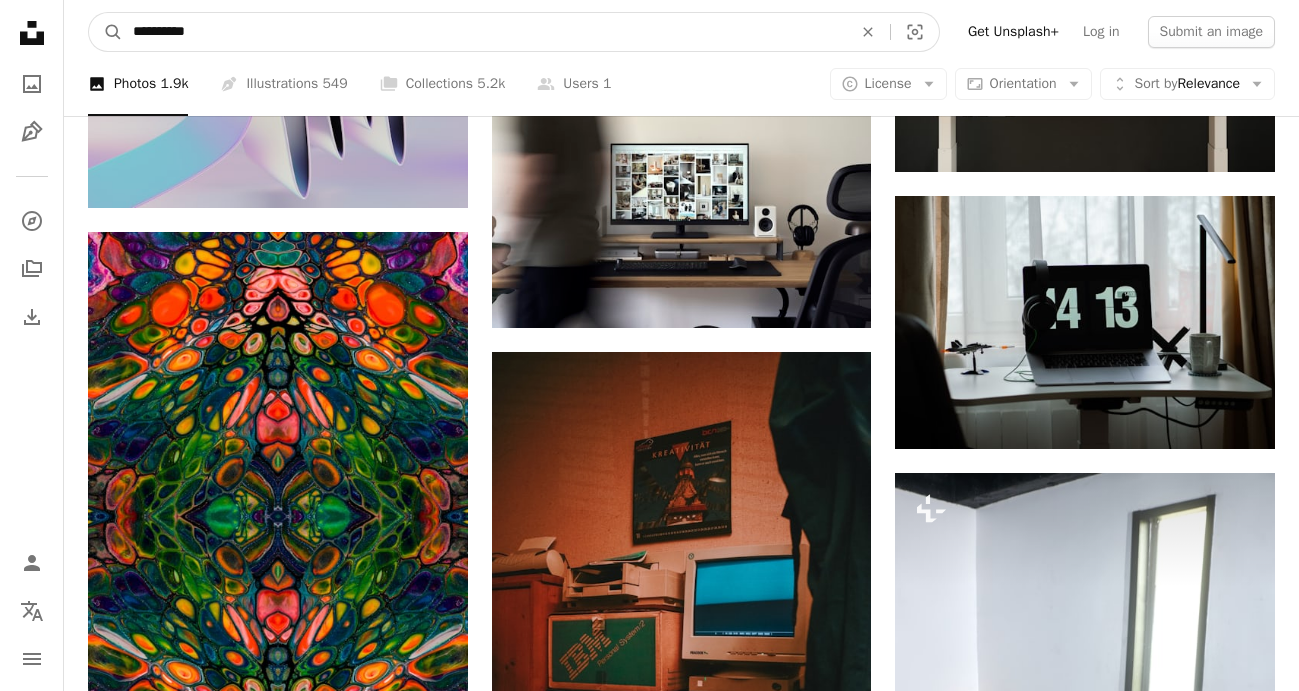 click on "A magnifying glass" at bounding box center (106, 32) 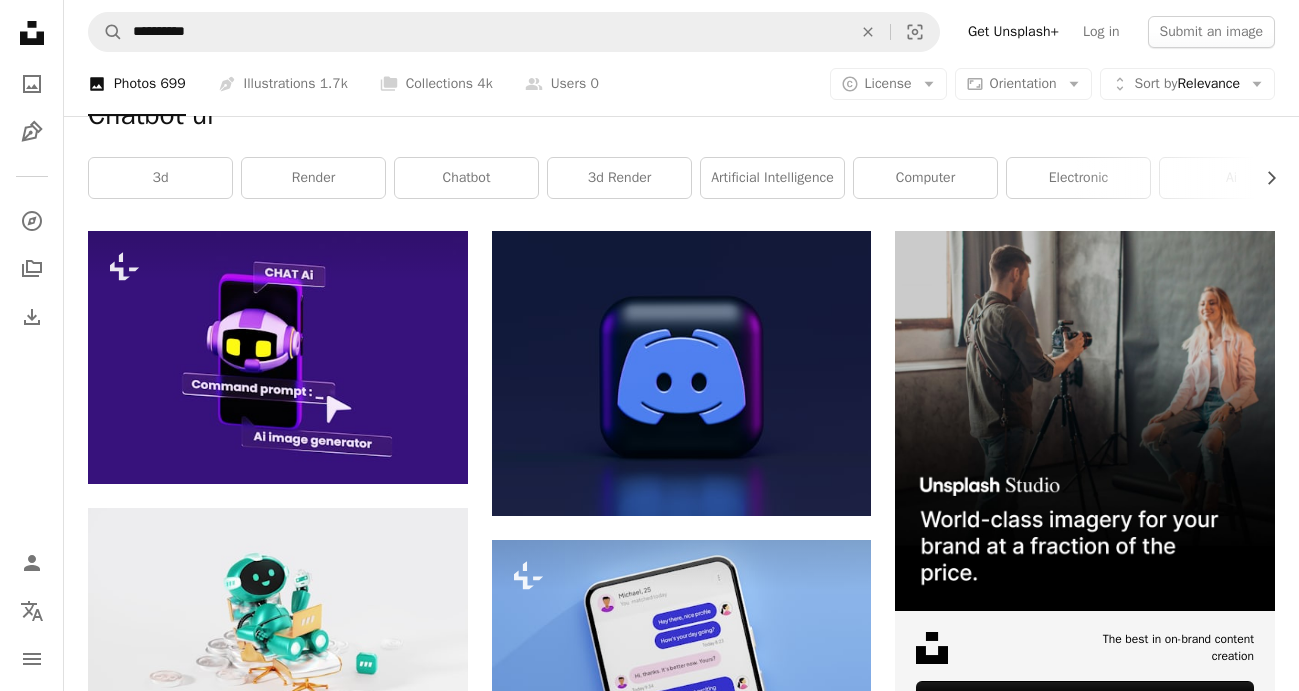 scroll, scrollTop: 345, scrollLeft: 0, axis: vertical 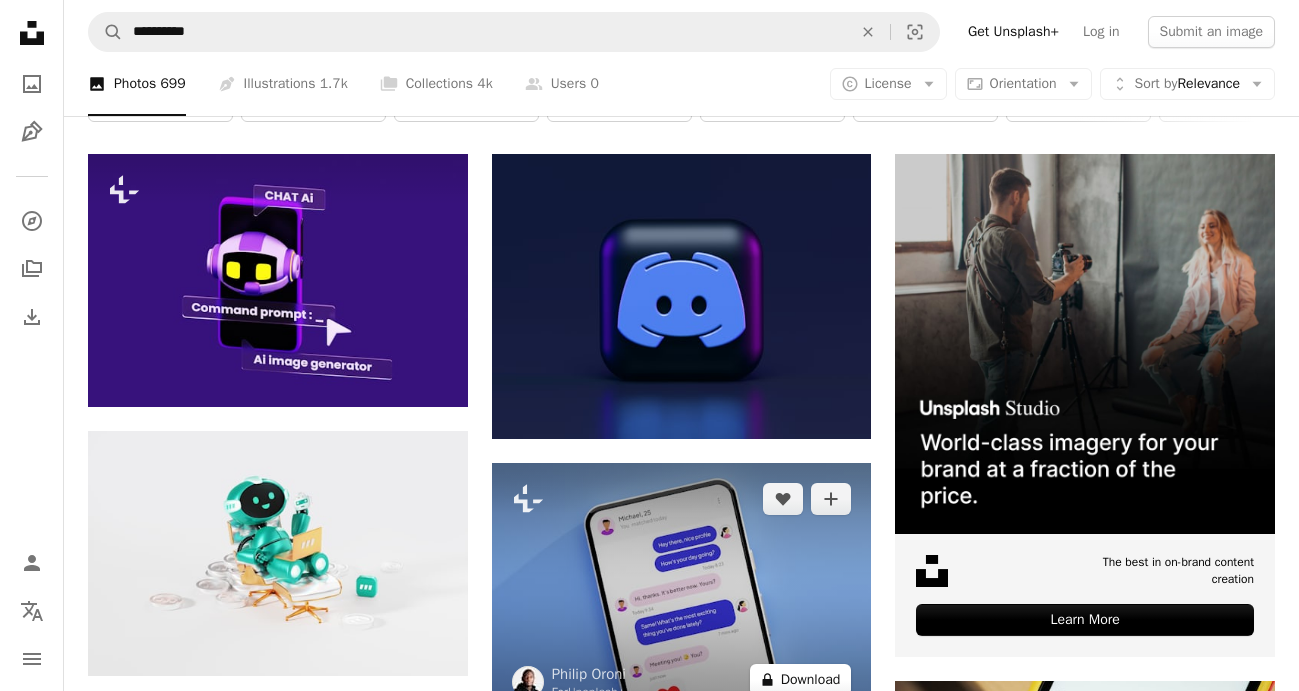 click on "A lock   Download" at bounding box center [801, 680] 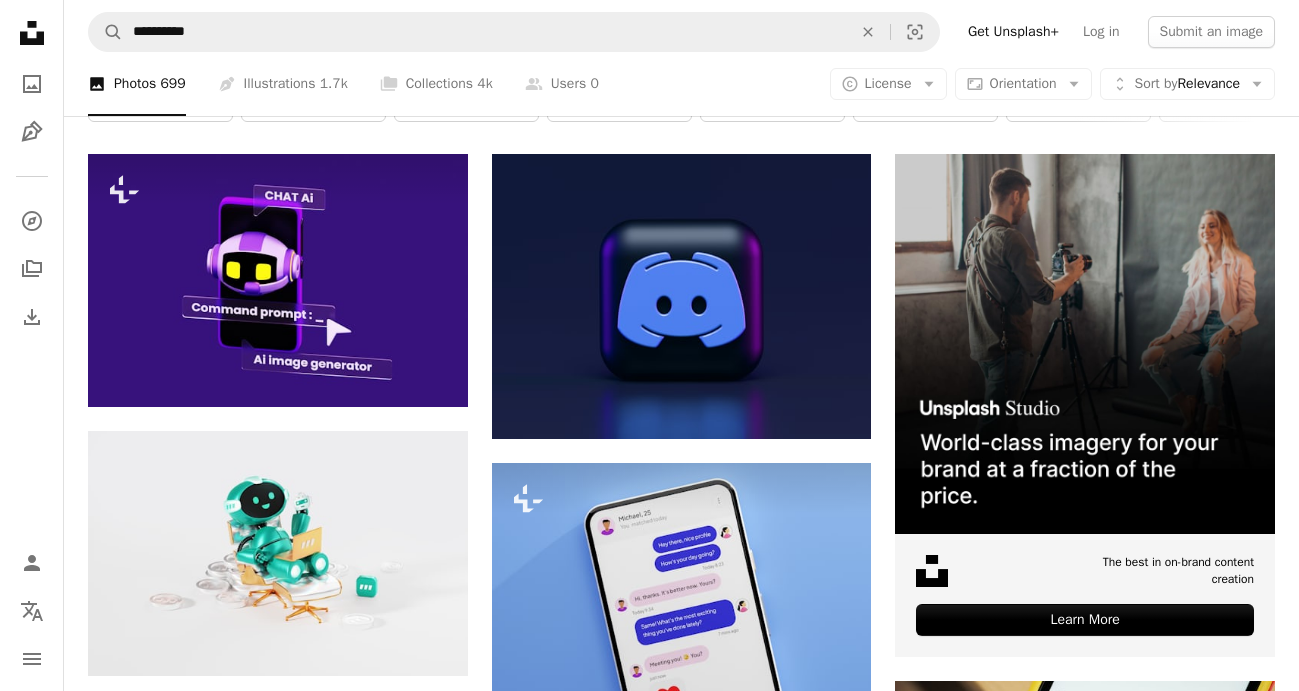 click on "An X shape Premium, ready to use images. Get unlimited access. A plus sign Members-only content added monthly A plus sign Unlimited royalty-free downloads A plus sign Illustrations  New A plus sign Enhanced legal protections yearly 66%  off monthly $12   $4 USD per month * Get  Unsplash+ * When paid annually, billed upfront  $48 Taxes where applicable. Renews automatically. Cancel anytime." at bounding box center [649, 4447] 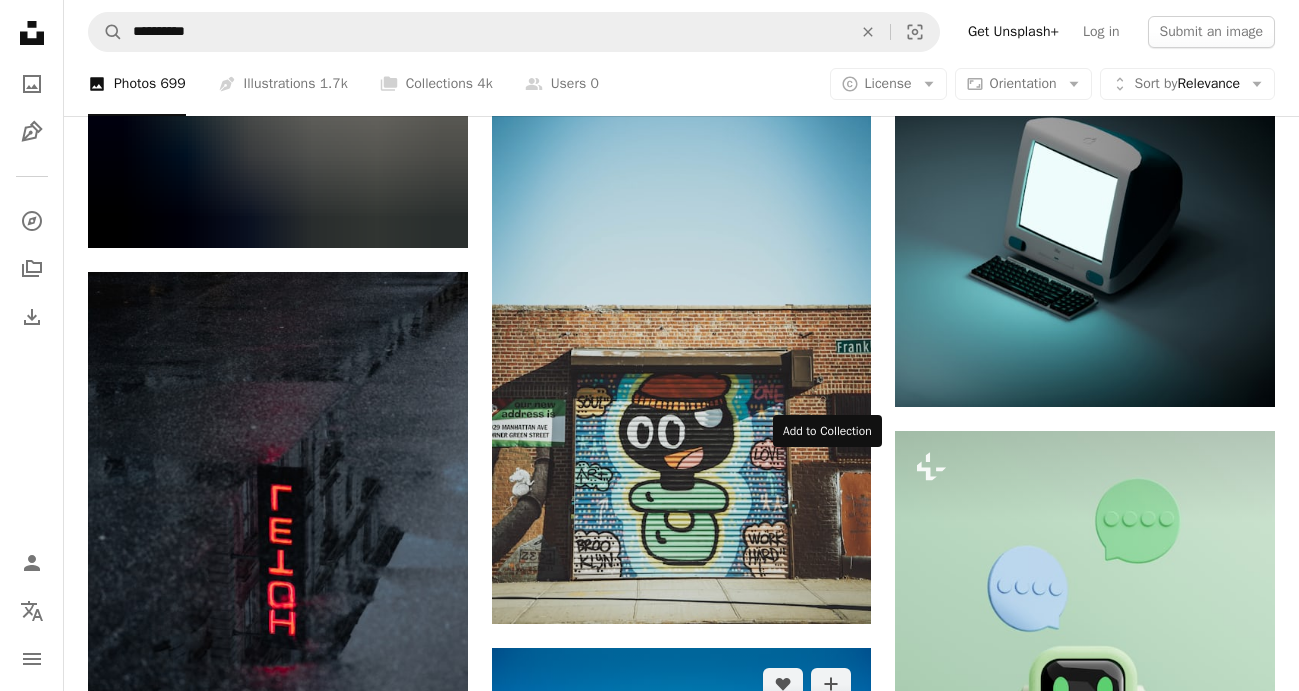 scroll, scrollTop: 1332, scrollLeft: 0, axis: vertical 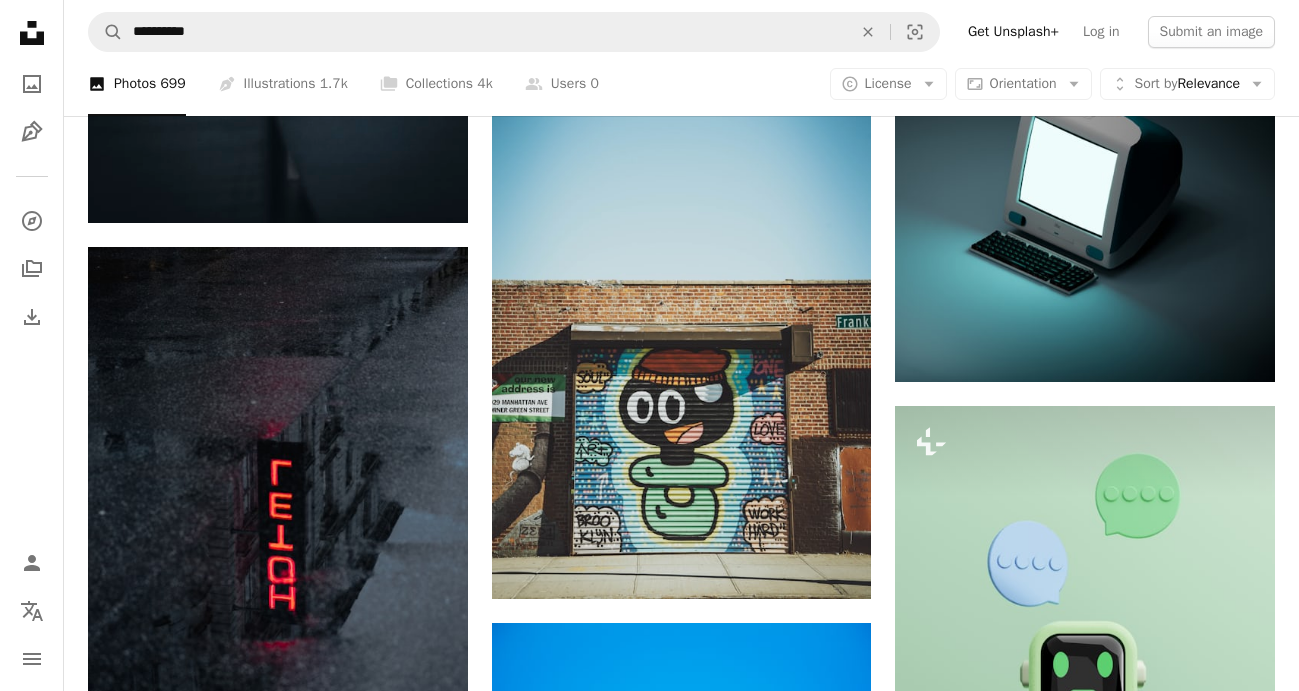 click on "A lock   Download" at bounding box center [1204, 1340] 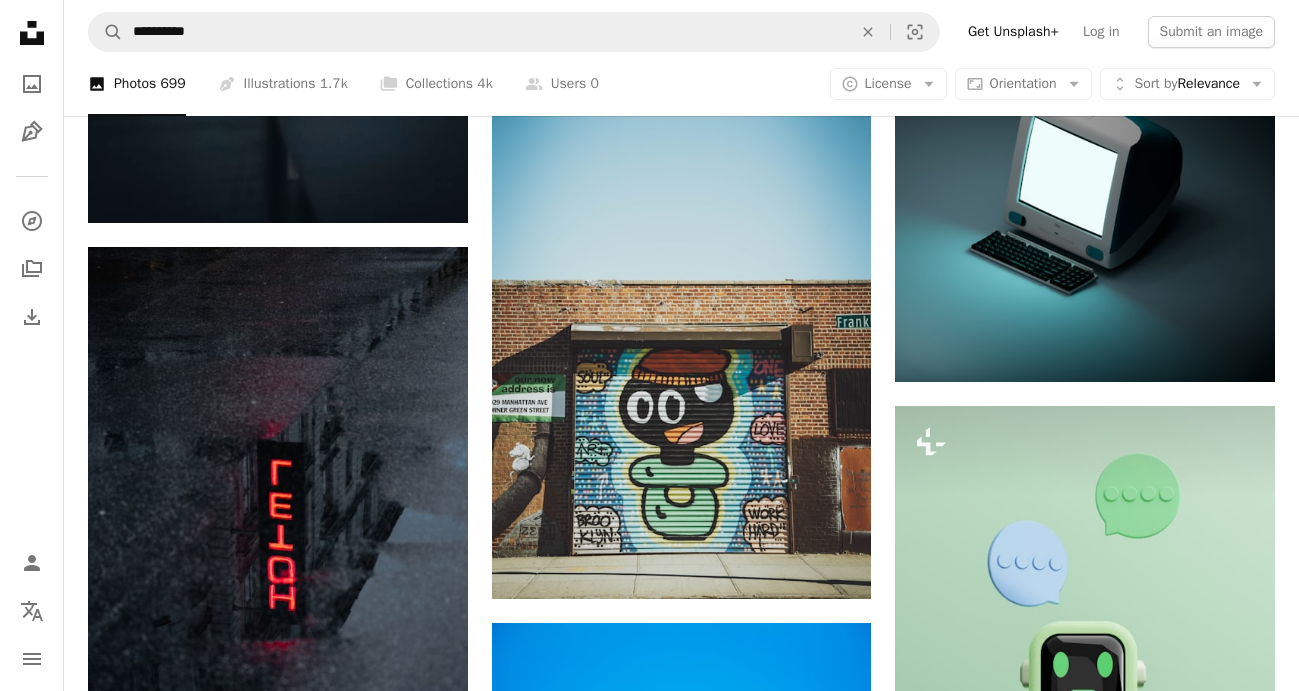 click on "An X shape Premium, ready to use images. Get unlimited access. A plus sign Members-only content added monthly A plus sign Unlimited royalty-free downloads A plus sign Illustrations  New A plus sign Enhanced legal protections yearly 66%  off monthly $12   $4 USD per month * Get  Unsplash+ * When paid annually, billed upfront  $48 Taxes where applicable. Renews automatically. Cancel anytime." at bounding box center [649, 3460] 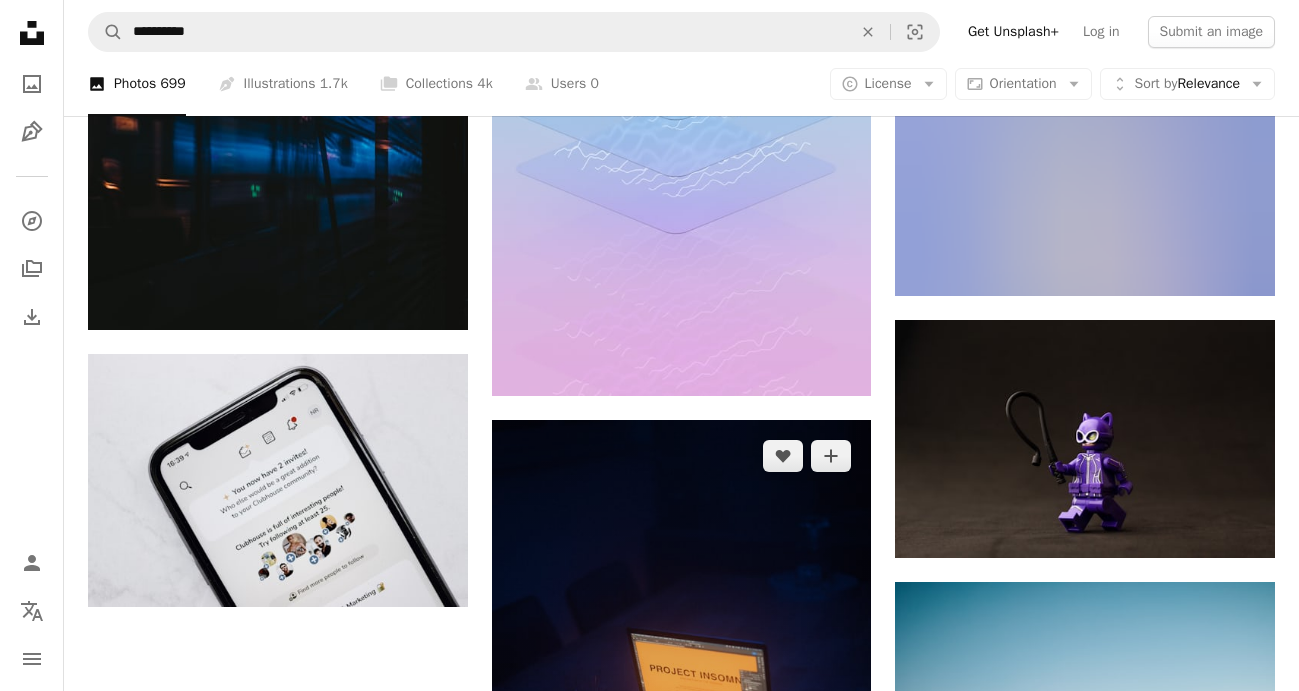 scroll, scrollTop: 2400, scrollLeft: 0, axis: vertical 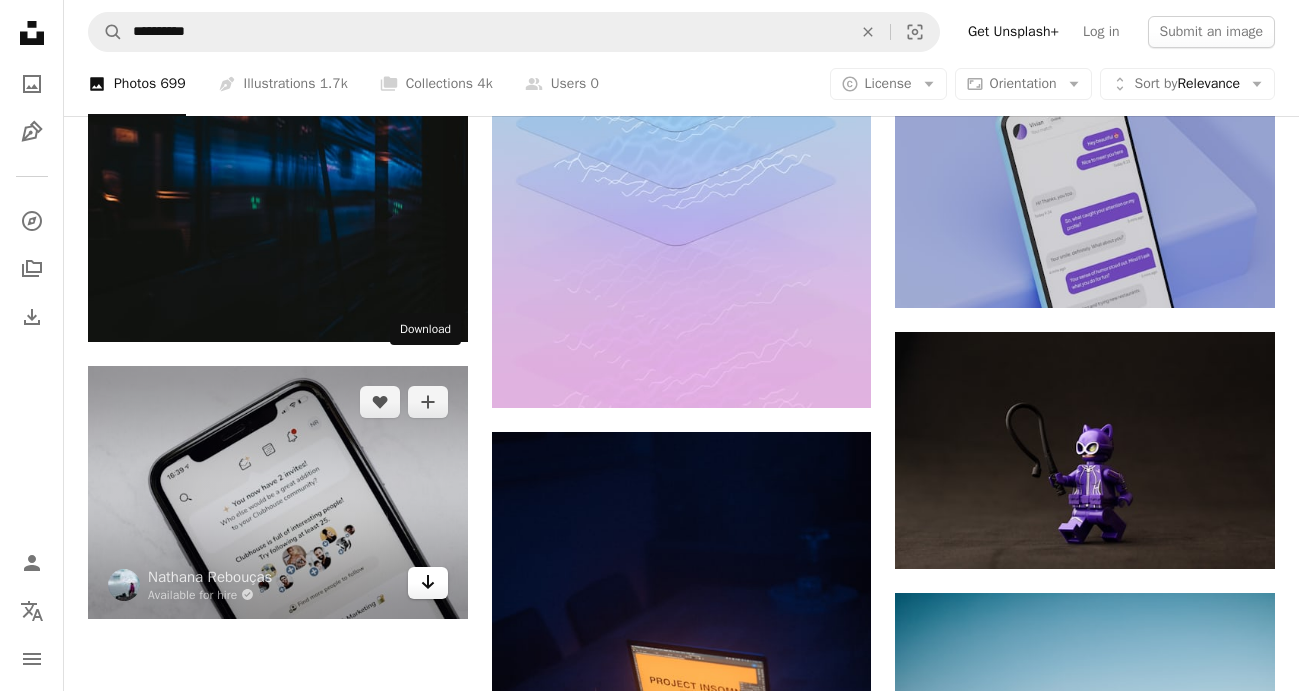 click on "Arrow pointing down" 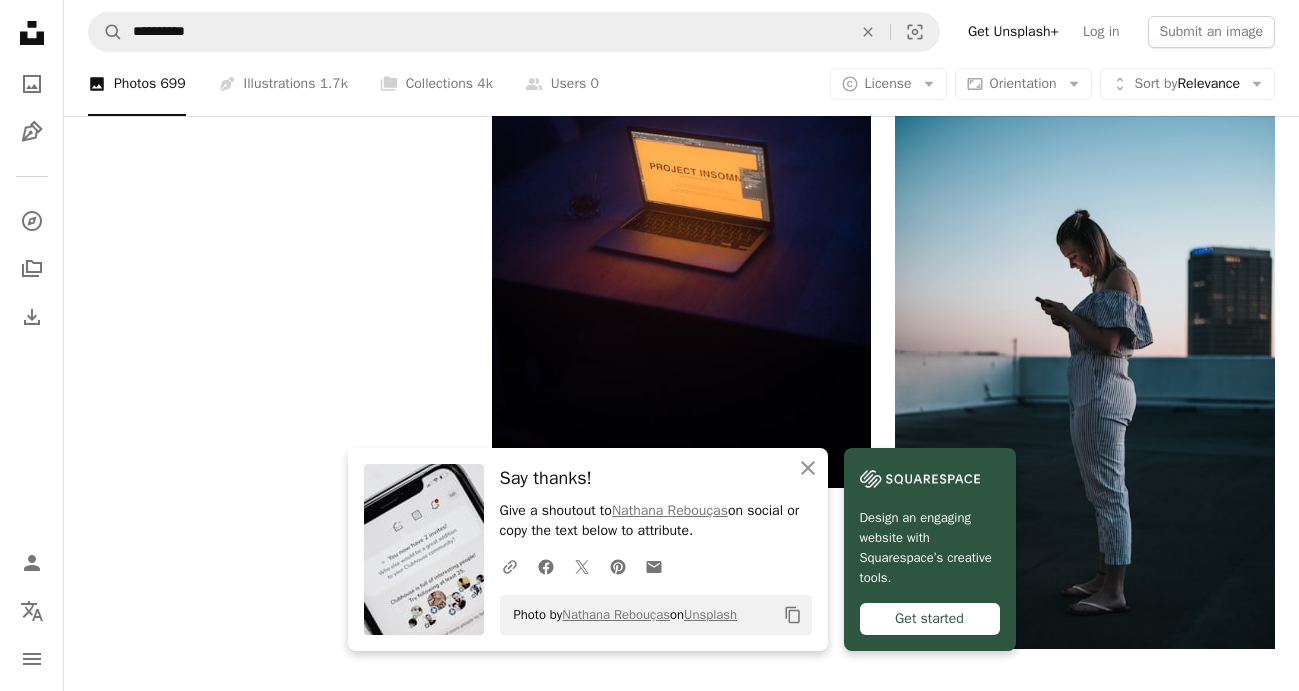 scroll, scrollTop: 2932, scrollLeft: 0, axis: vertical 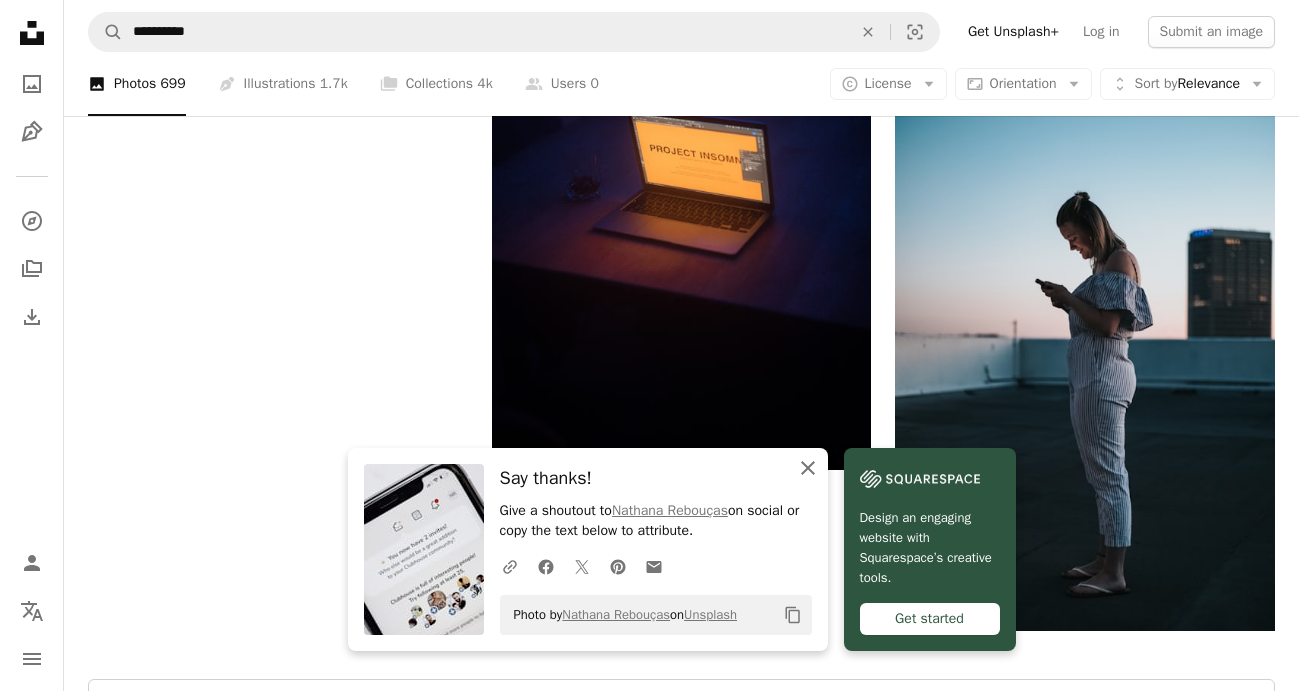 click on "An X shape" 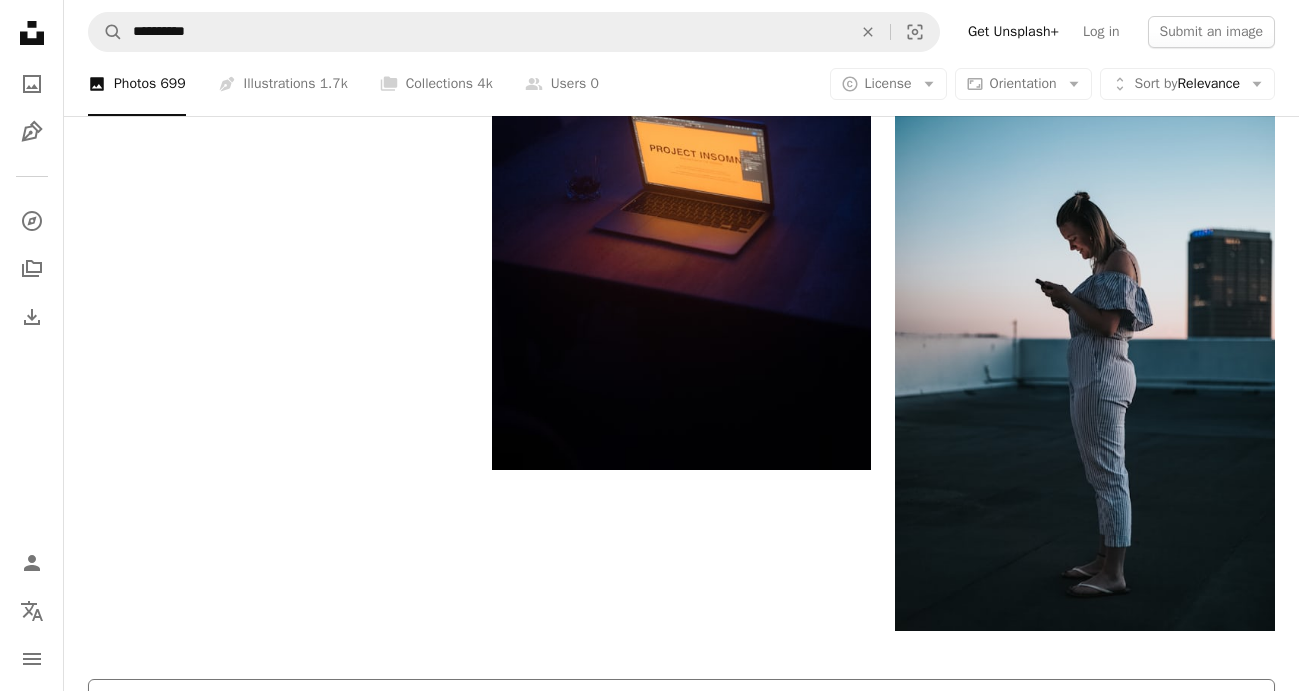 click on "Load more" at bounding box center (681, 711) 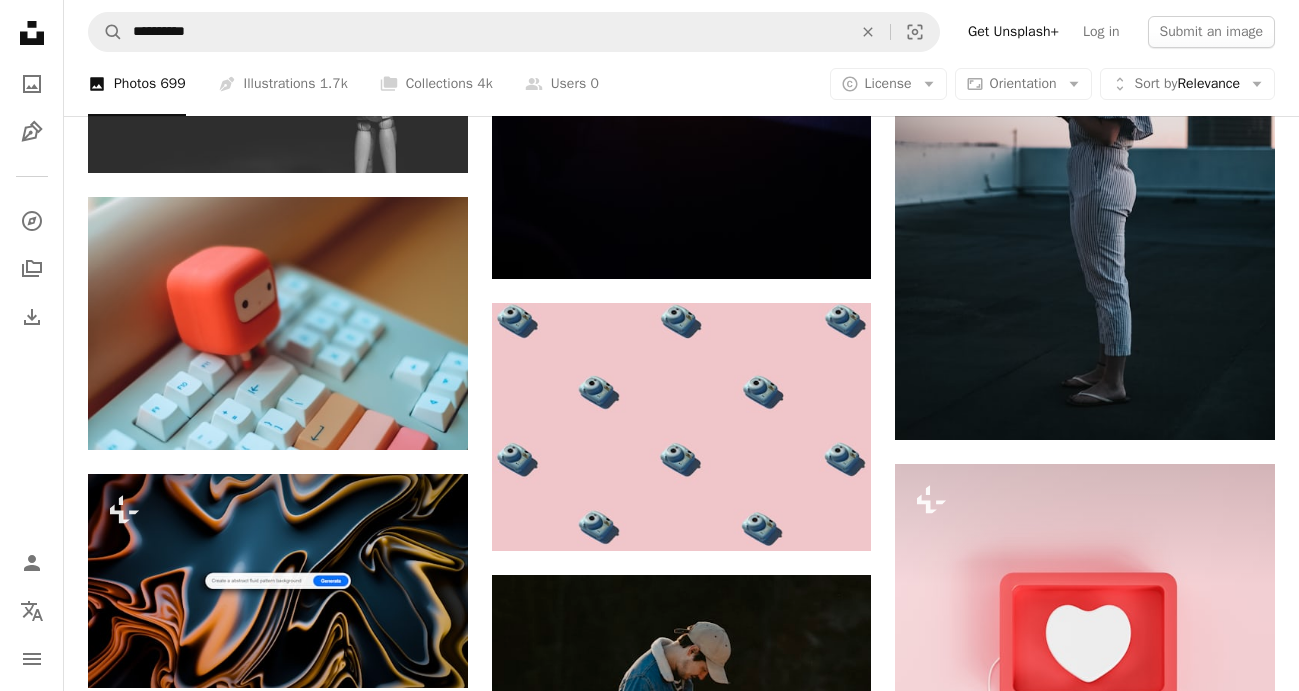 scroll, scrollTop: 3325, scrollLeft: 0, axis: vertical 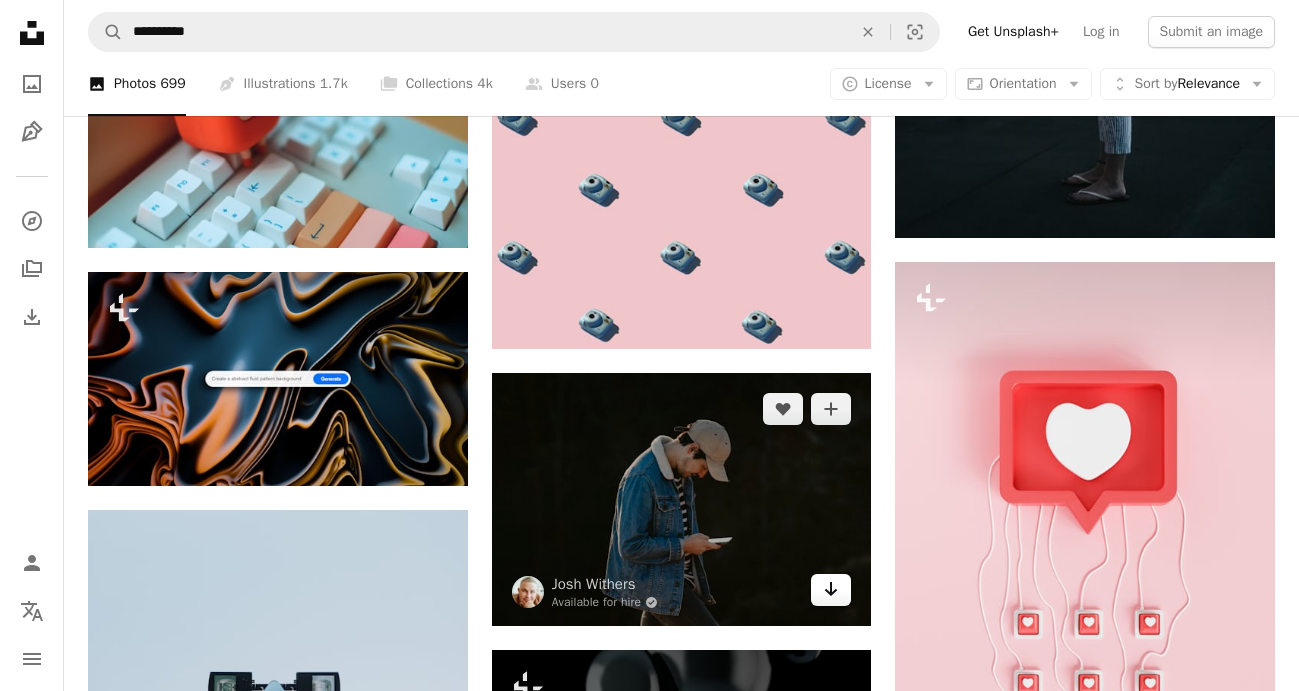 click on "Arrow pointing down" 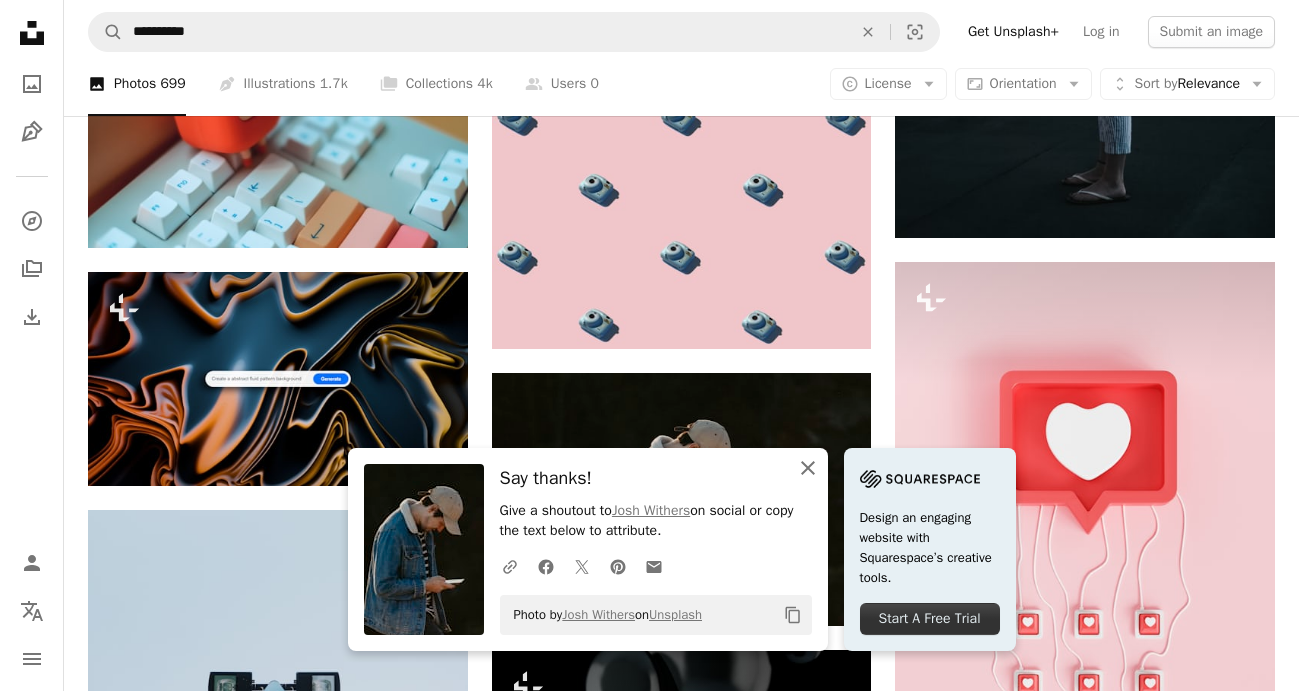 click on "An X shape" 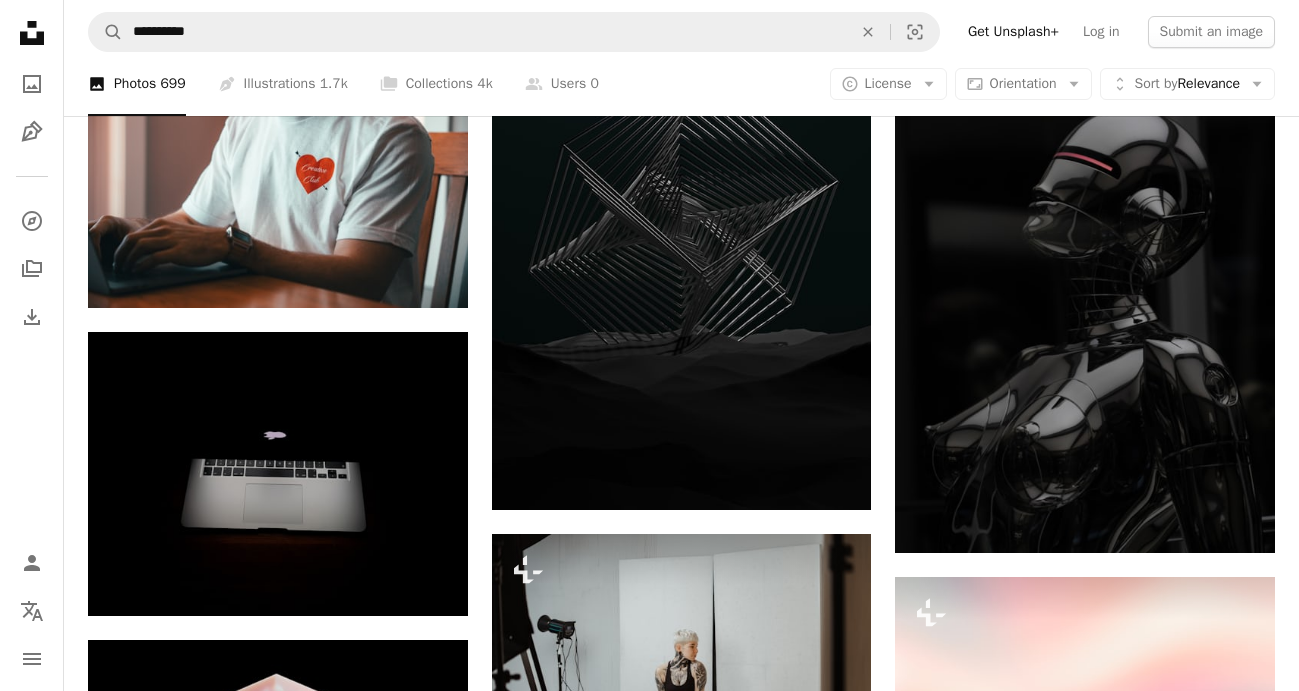 scroll, scrollTop: 12884, scrollLeft: 0, axis: vertical 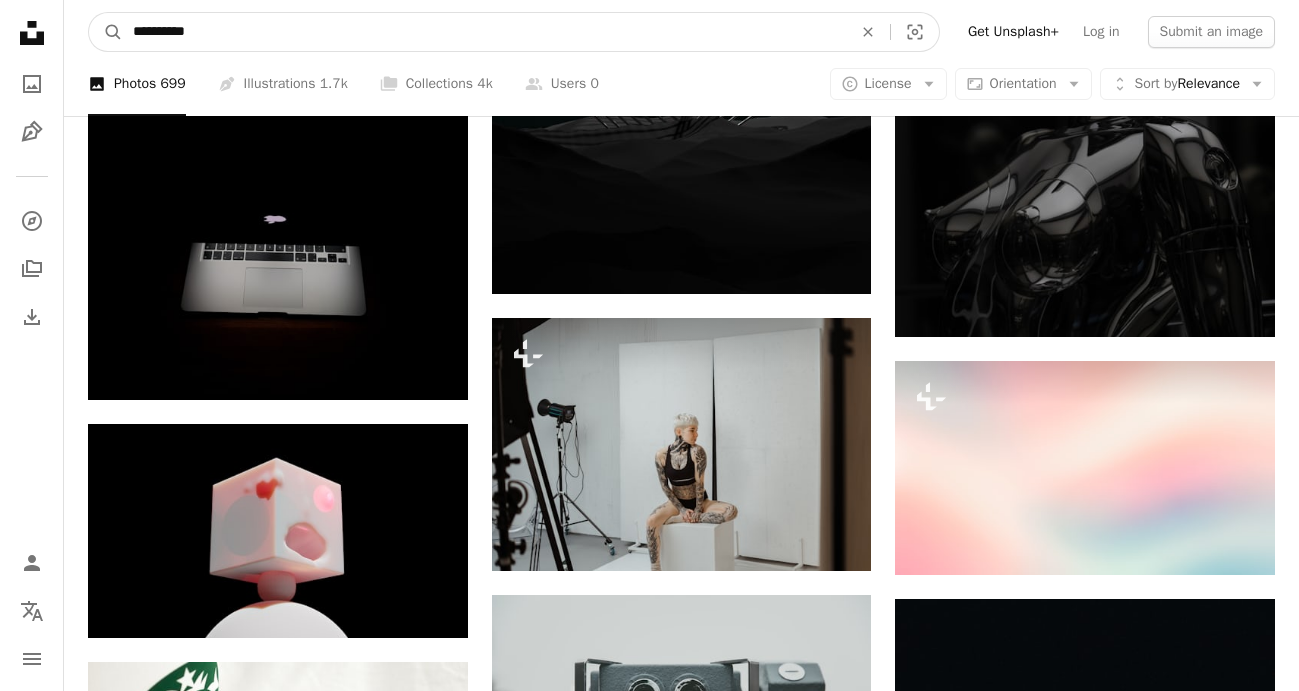 drag, startPoint x: 217, startPoint y: 33, endPoint x: -136, endPoint y: 33, distance: 353 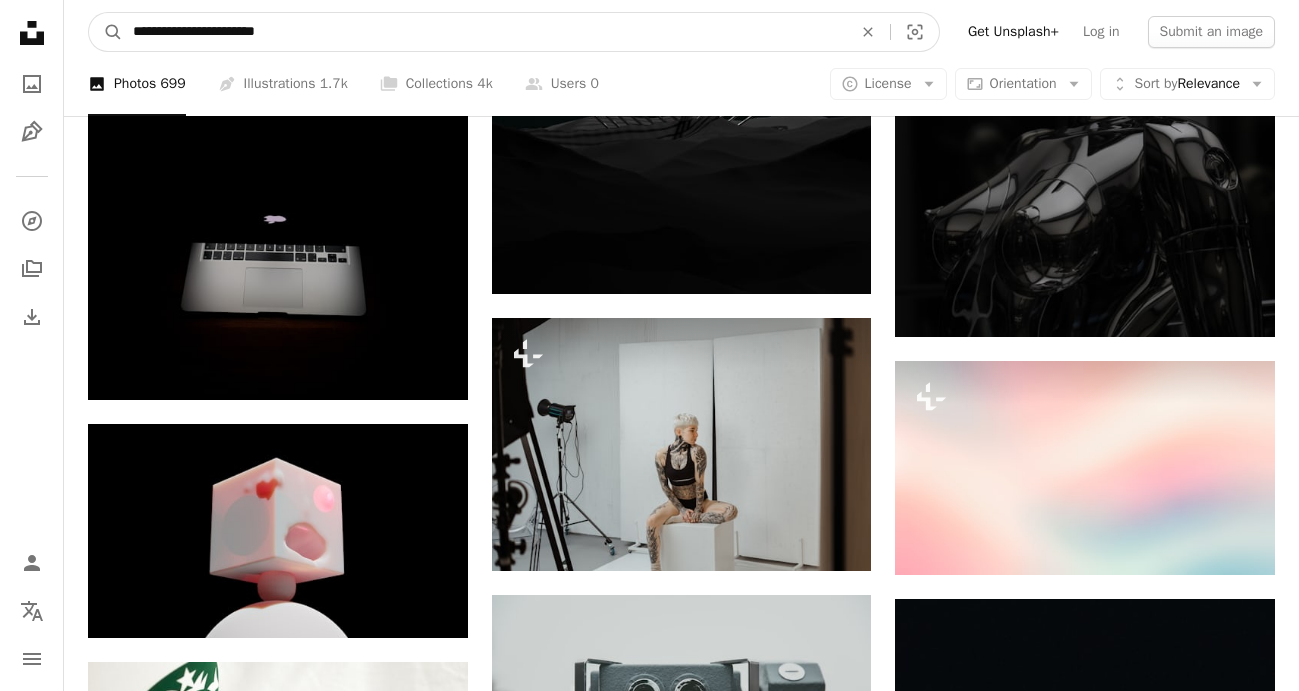 type on "**********" 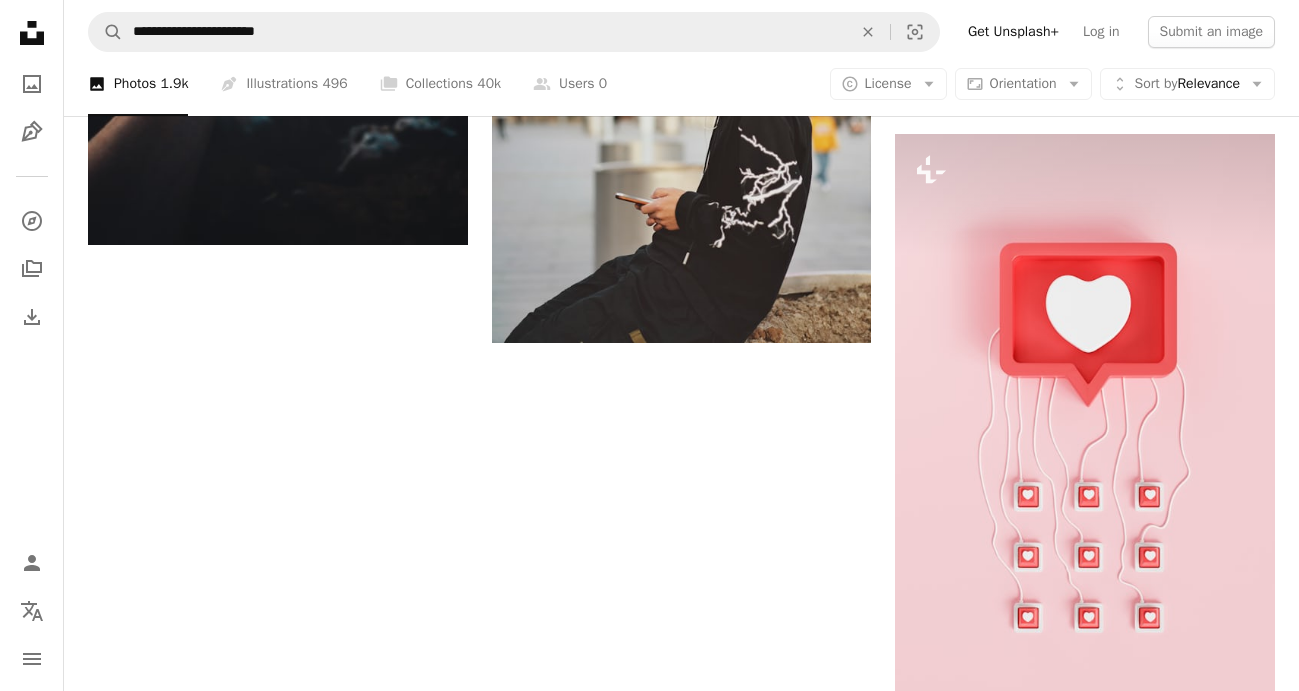 scroll, scrollTop: 3126, scrollLeft: 0, axis: vertical 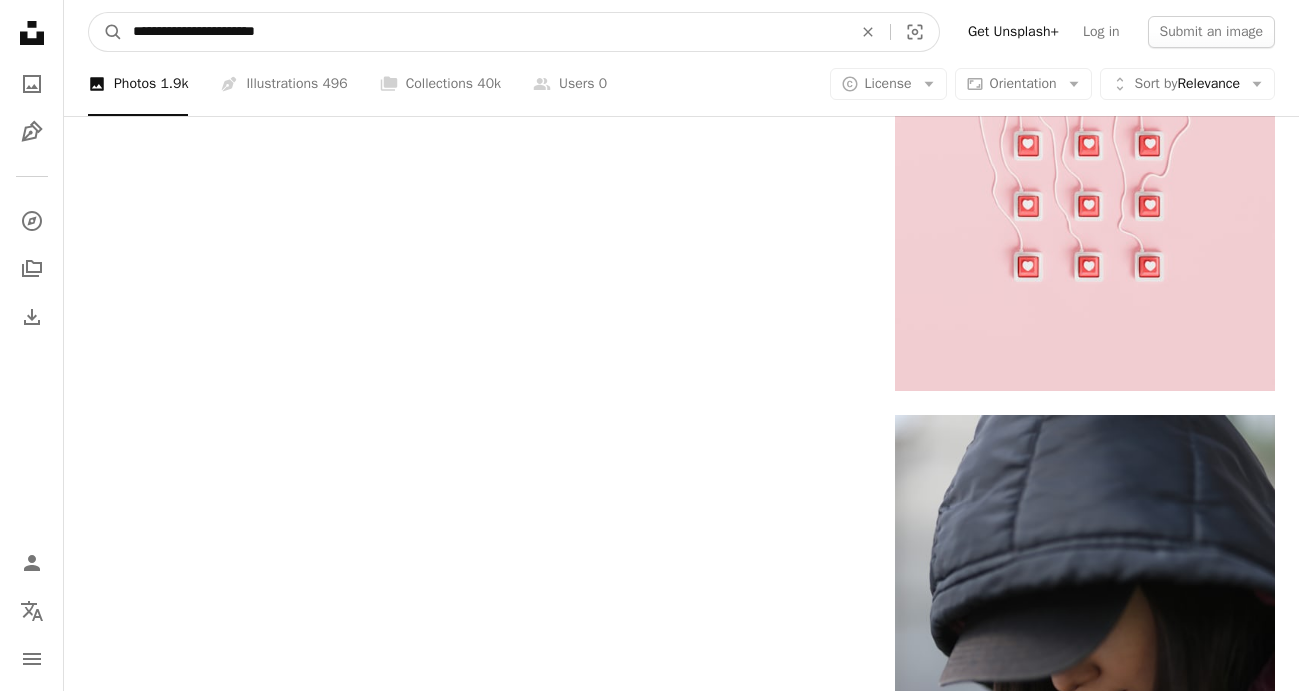 drag, startPoint x: 322, startPoint y: 35, endPoint x: -26, endPoint y: 27, distance: 348.09195 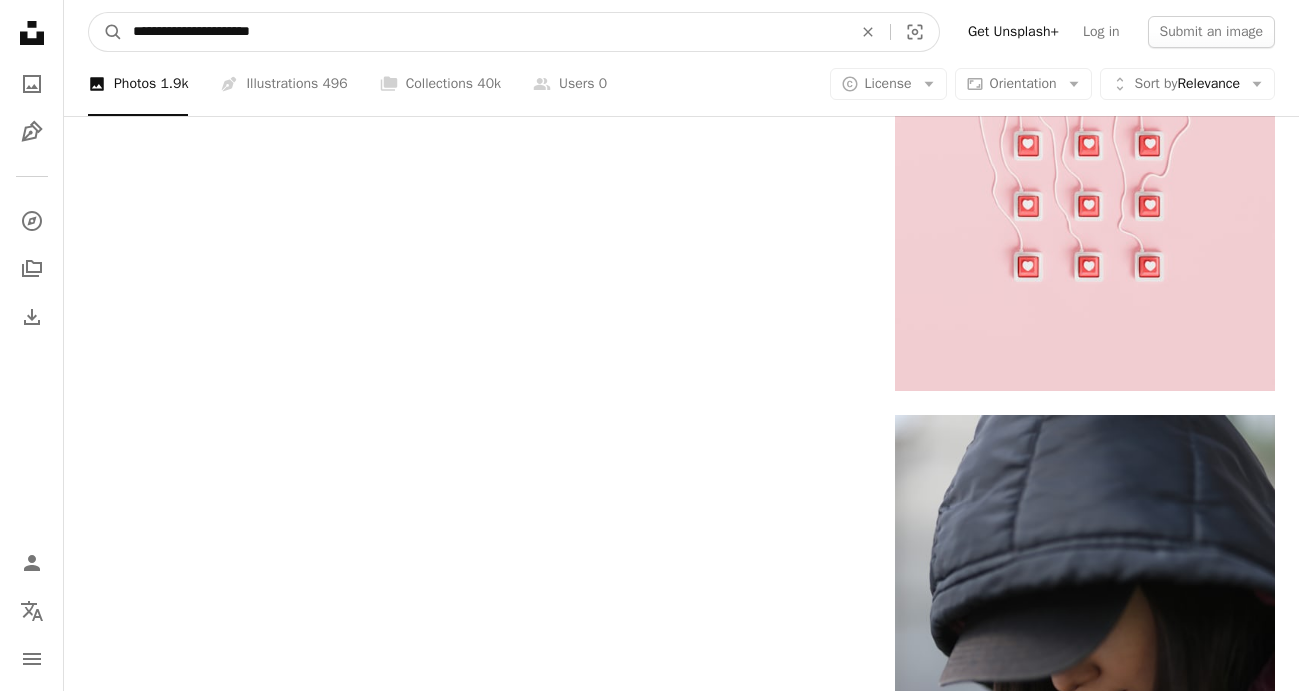 click on "A magnifying glass" at bounding box center [106, 32] 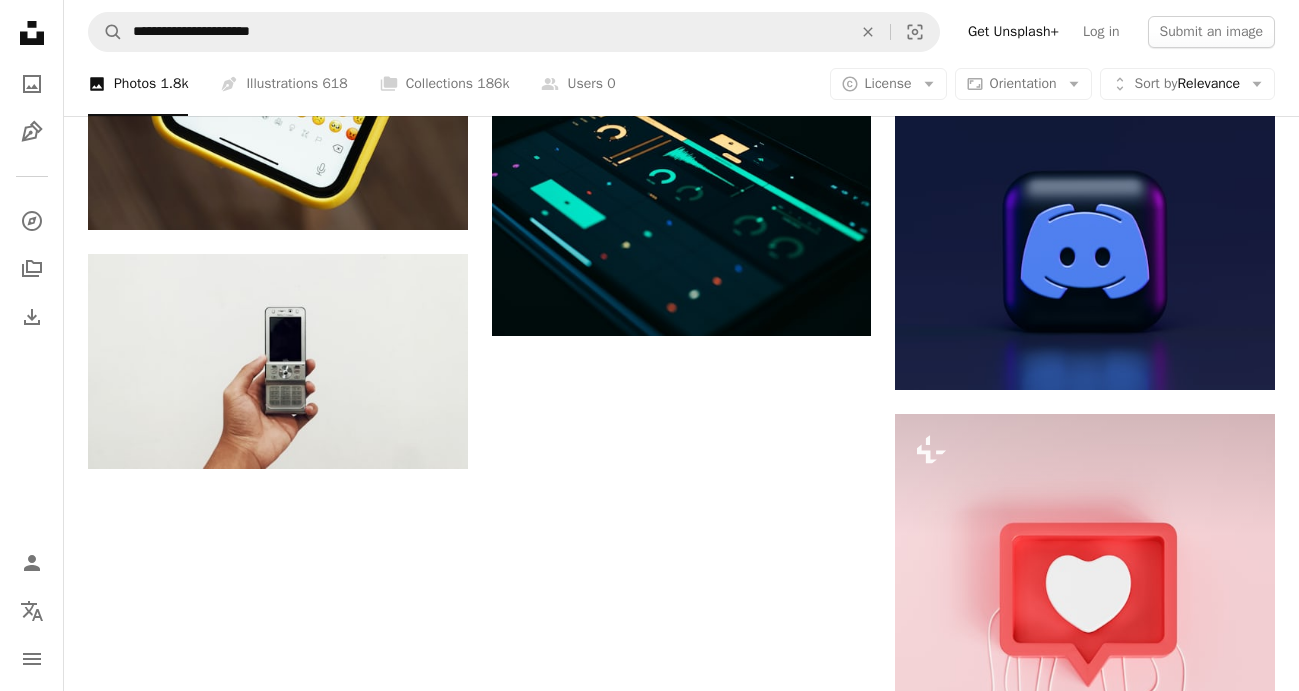scroll, scrollTop: 2844, scrollLeft: 0, axis: vertical 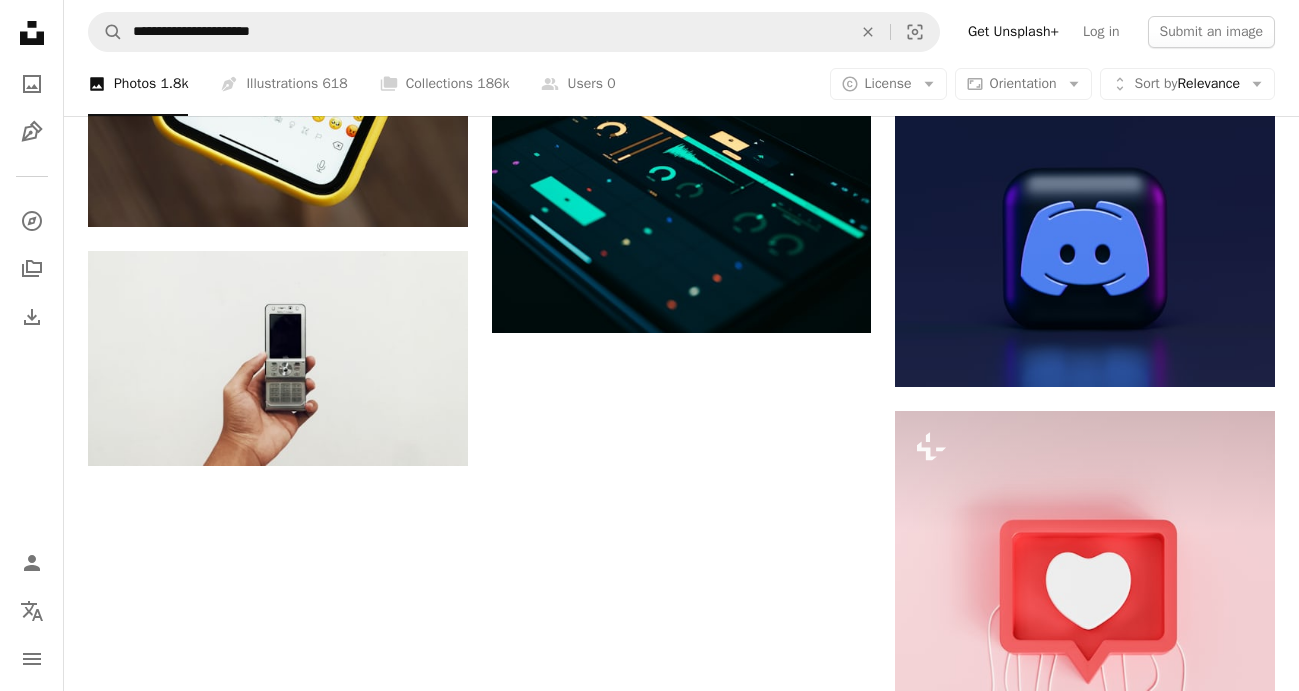 click on "Load more" at bounding box center [681, 1099] 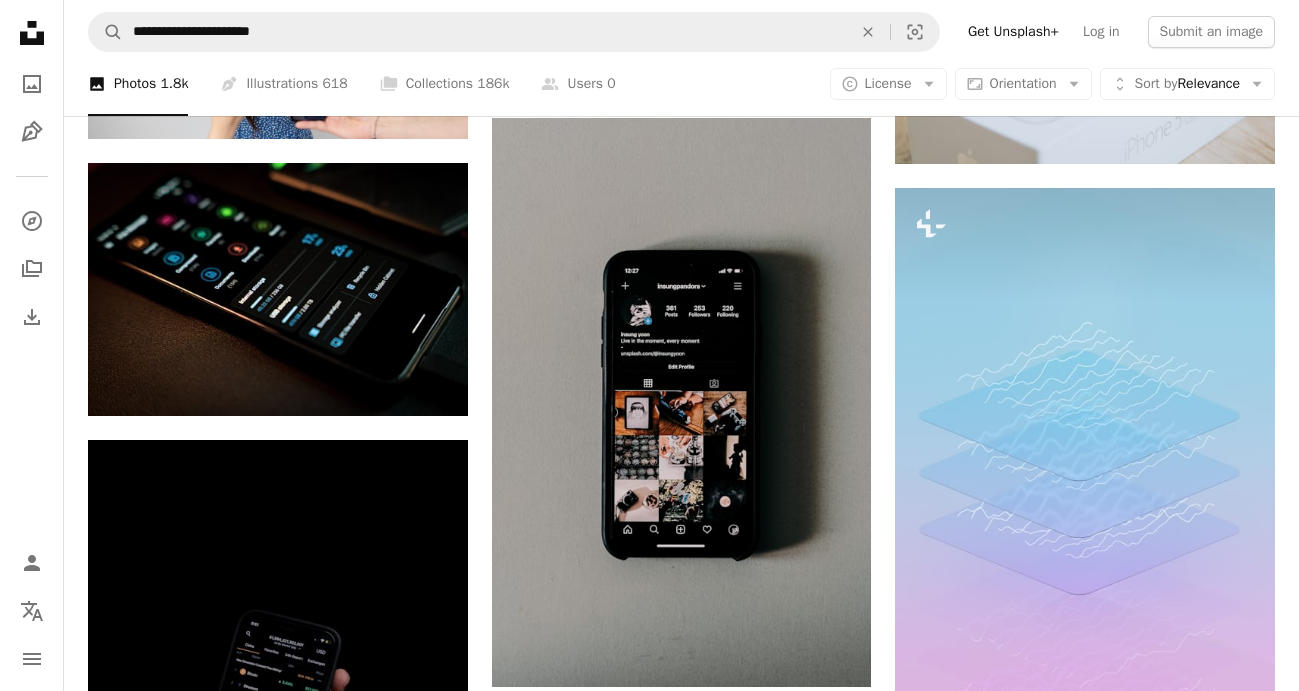 scroll, scrollTop: 5790, scrollLeft: 0, axis: vertical 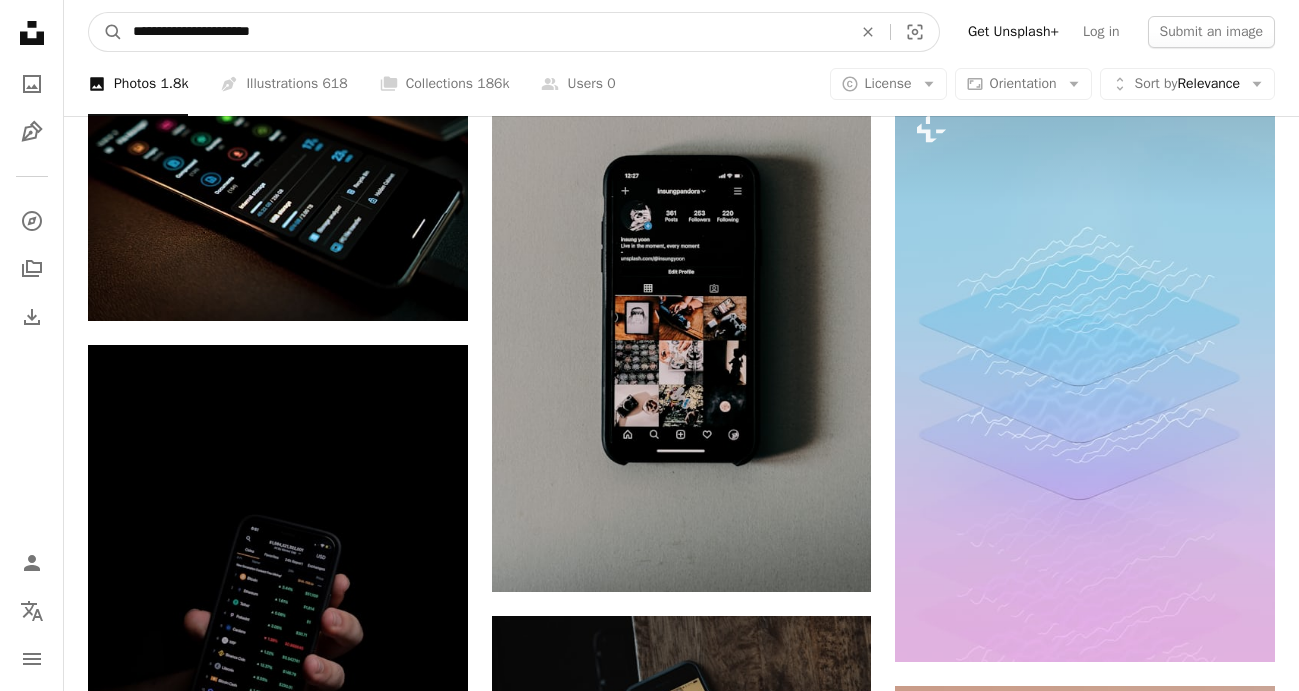 drag, startPoint x: 308, startPoint y: 41, endPoint x: -149, endPoint y: 18, distance: 457.5784 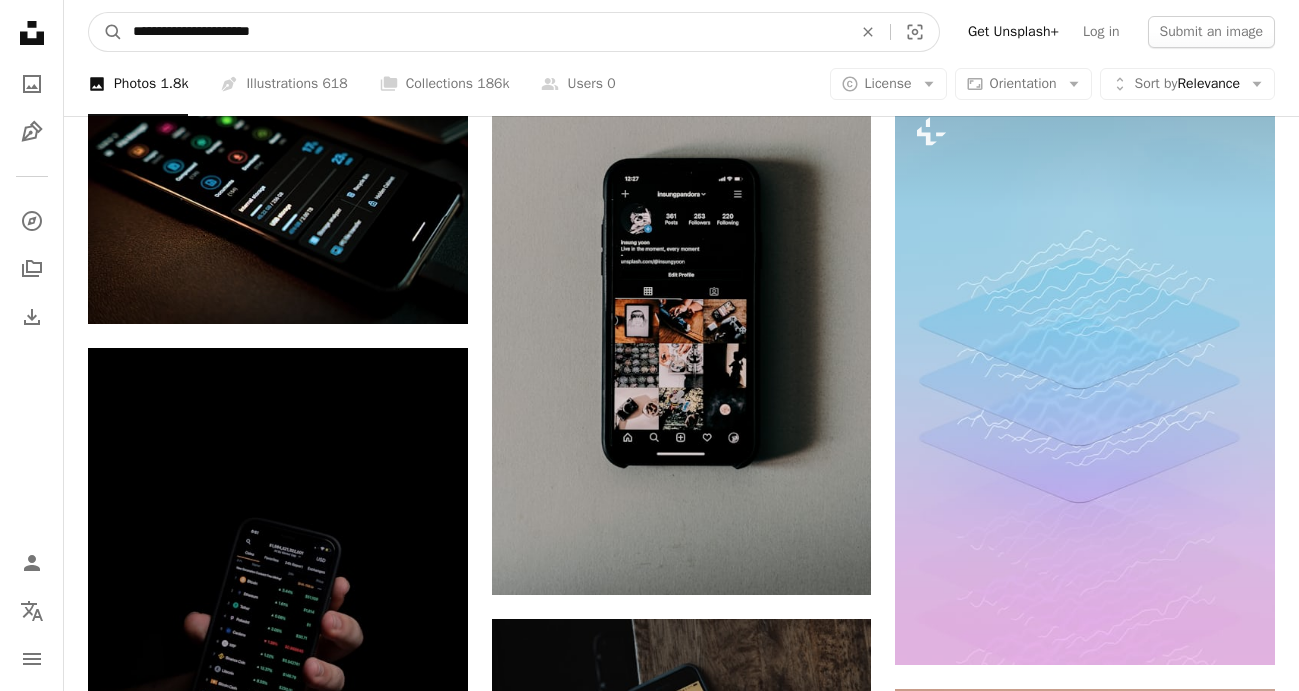 paste on "****" 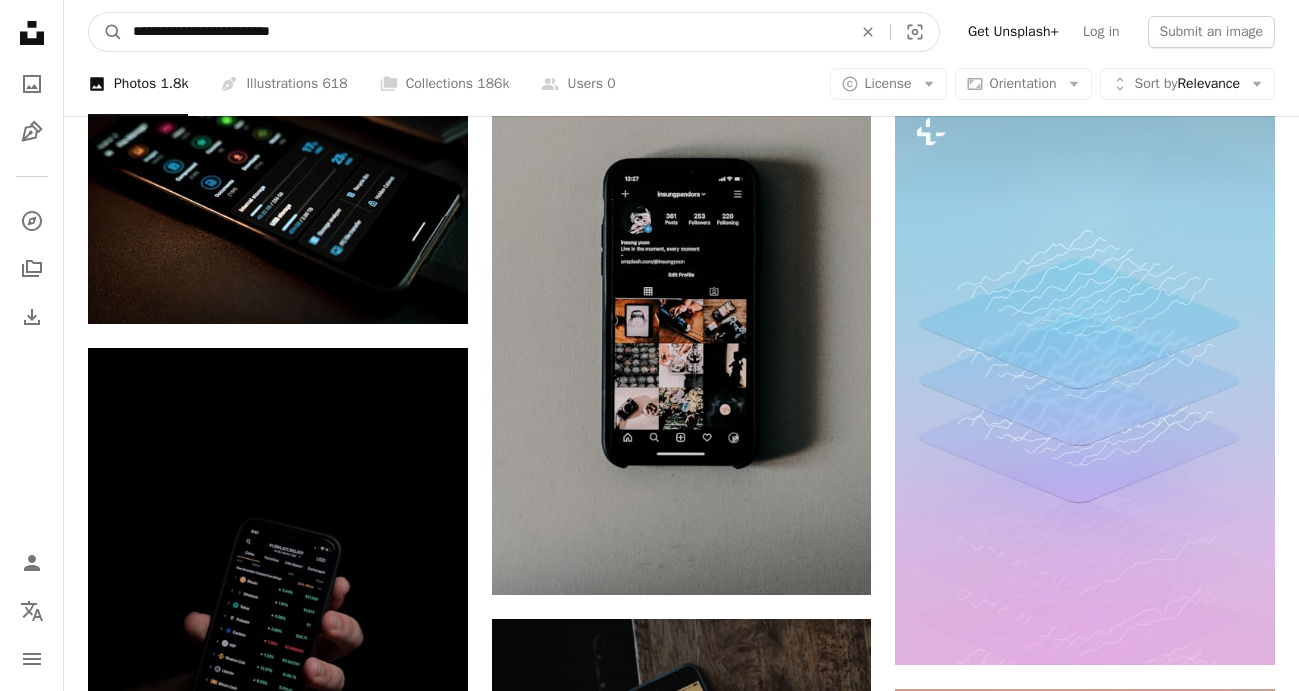 click on "A magnifying glass" at bounding box center [106, 32] 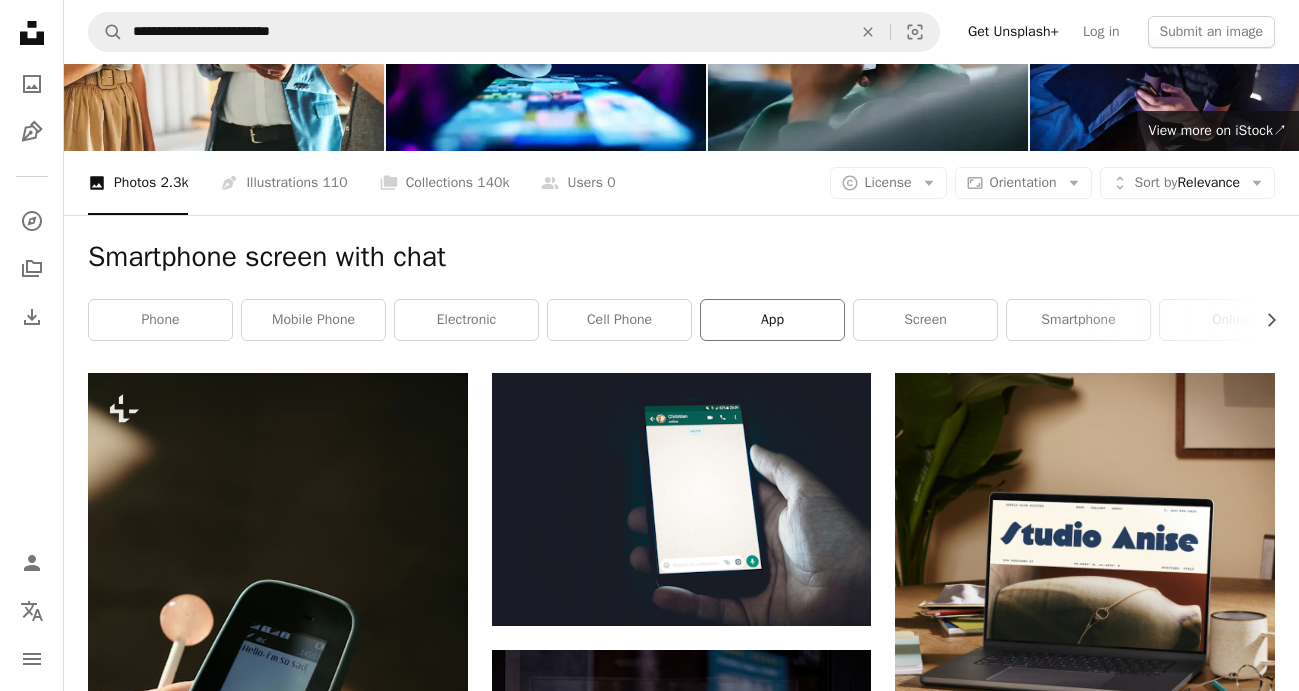 scroll, scrollTop: 106, scrollLeft: 0, axis: vertical 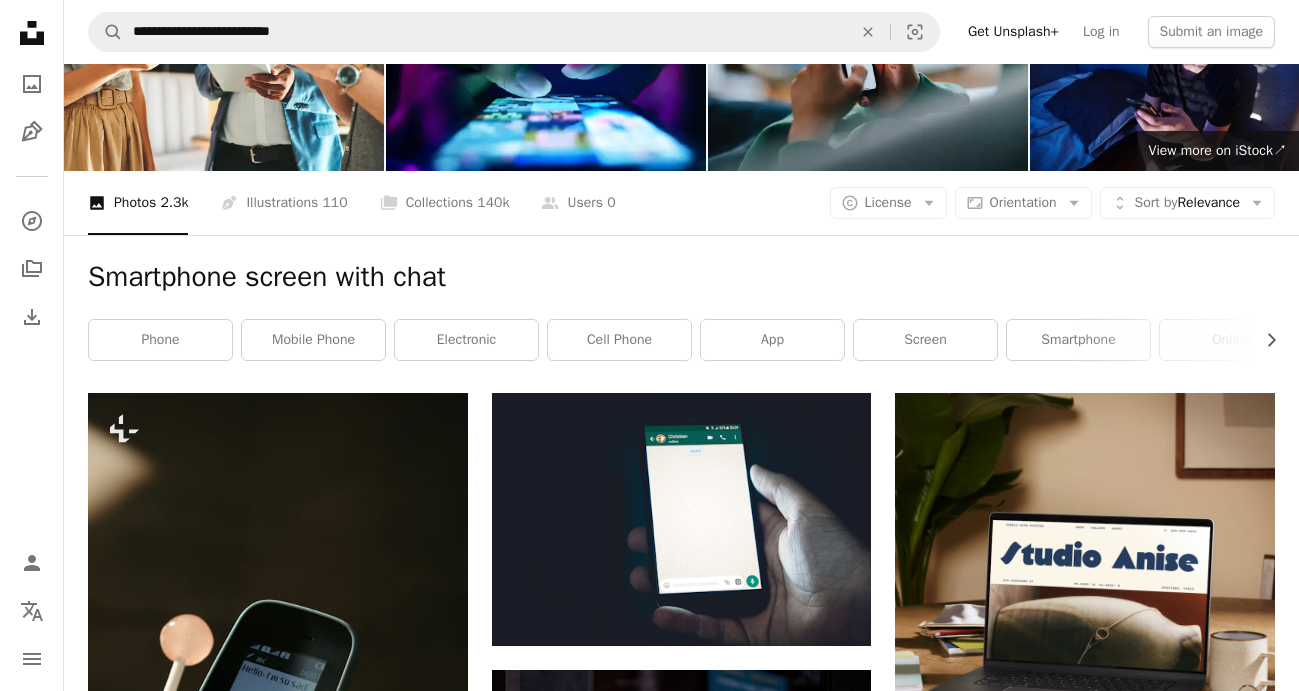 click at bounding box center [1085, 1046] 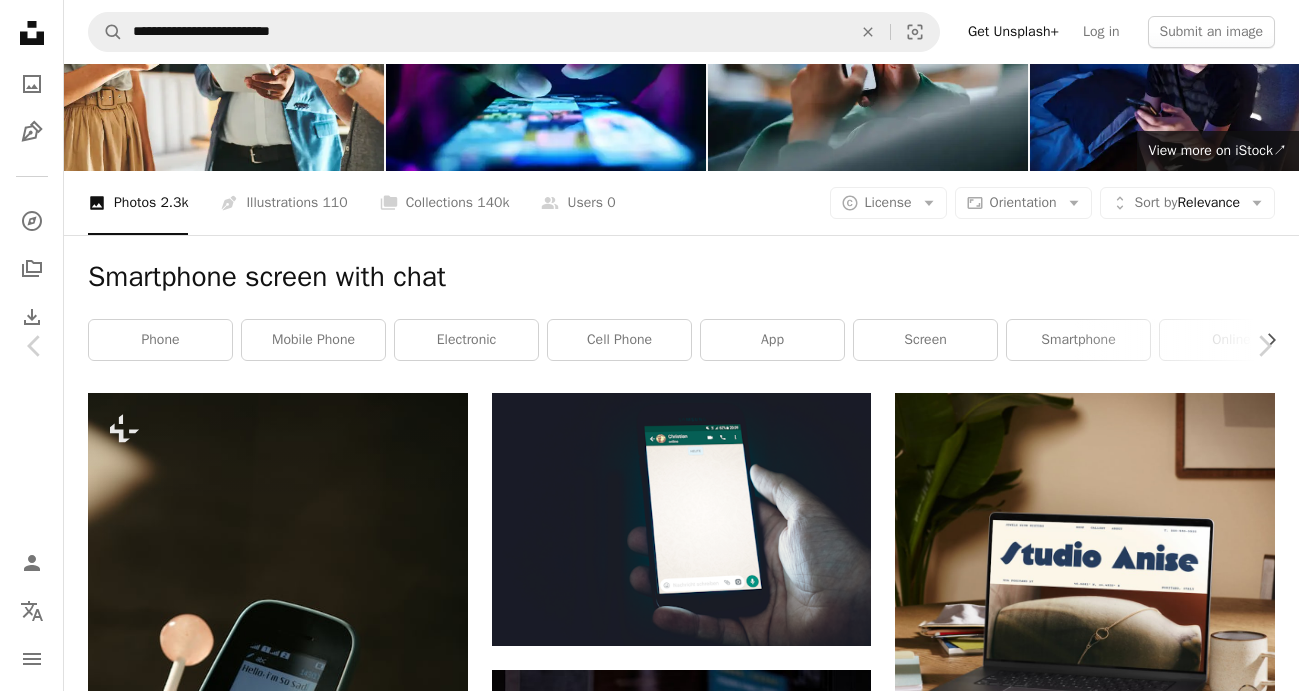 click on "An X shape" at bounding box center [20, 20] 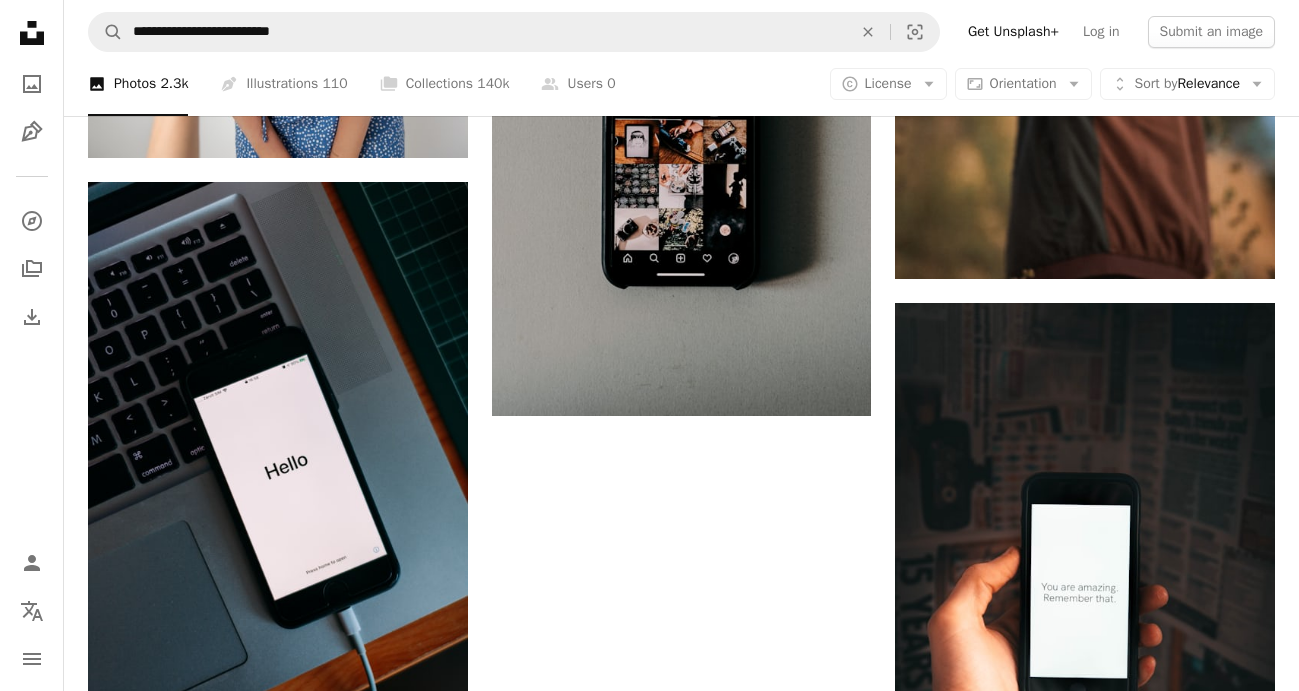 scroll, scrollTop: 2938, scrollLeft: 0, axis: vertical 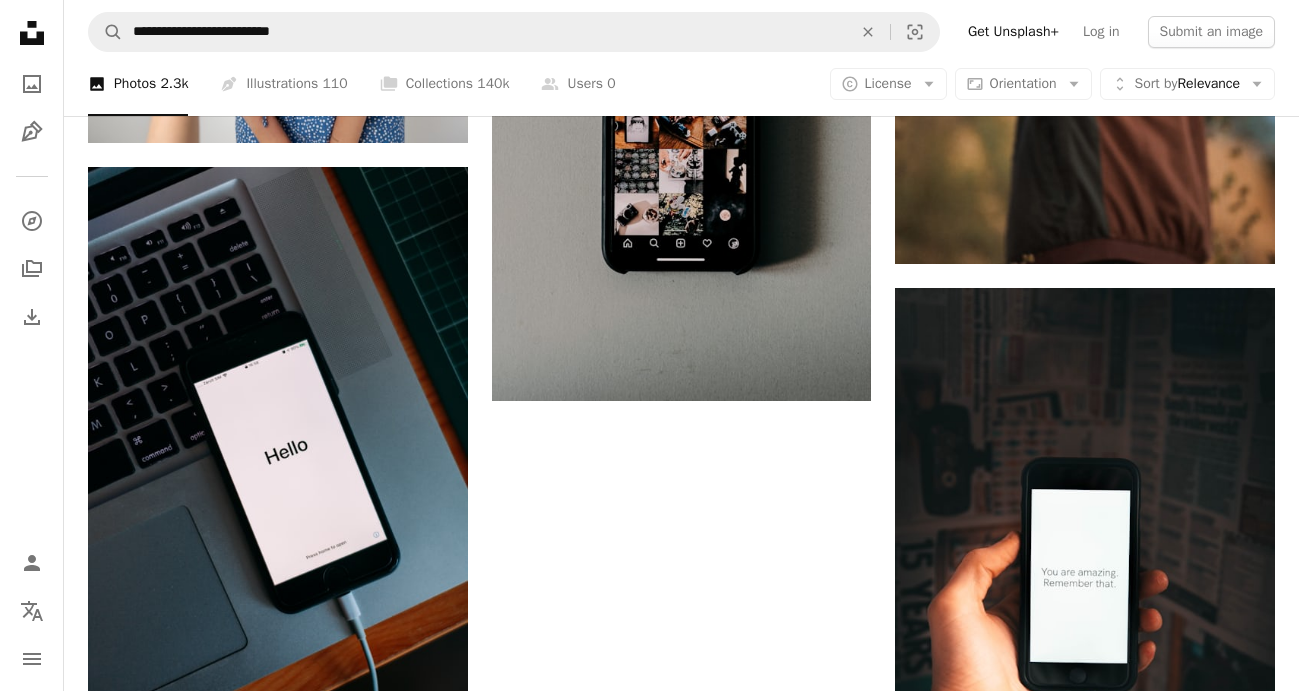 click on "Load more" at bounding box center (681, 937) 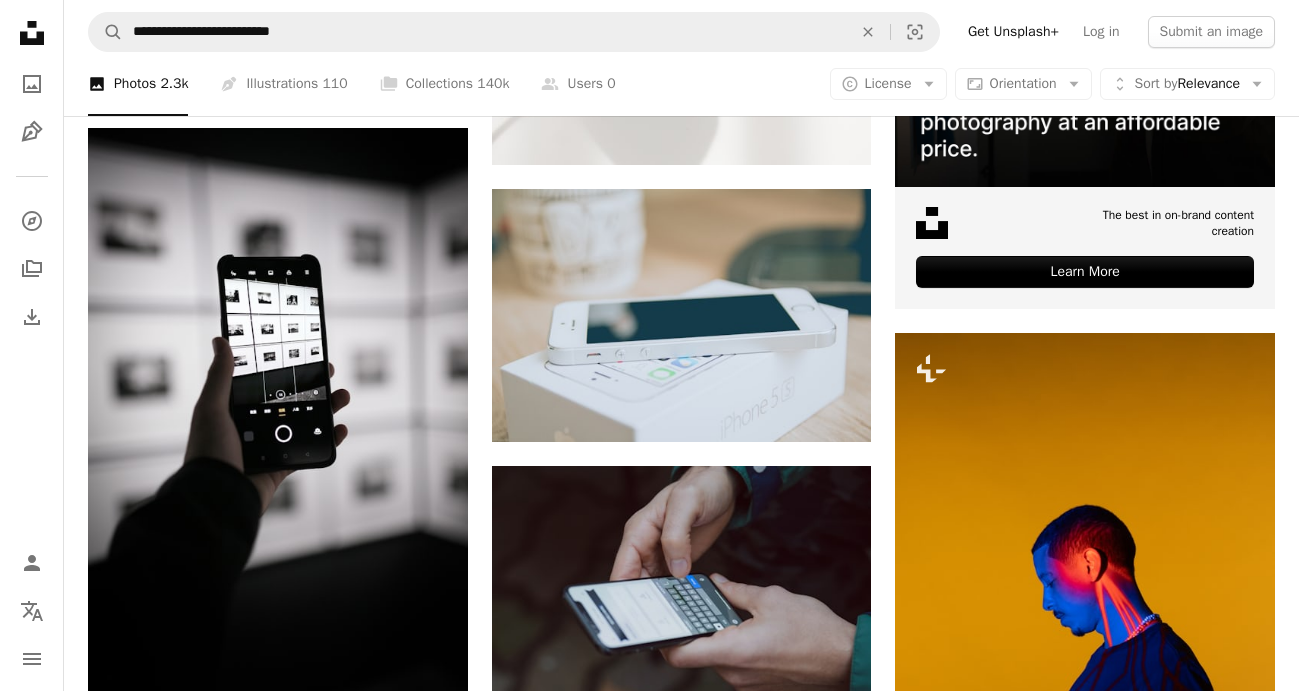 scroll, scrollTop: 9141, scrollLeft: 0, axis: vertical 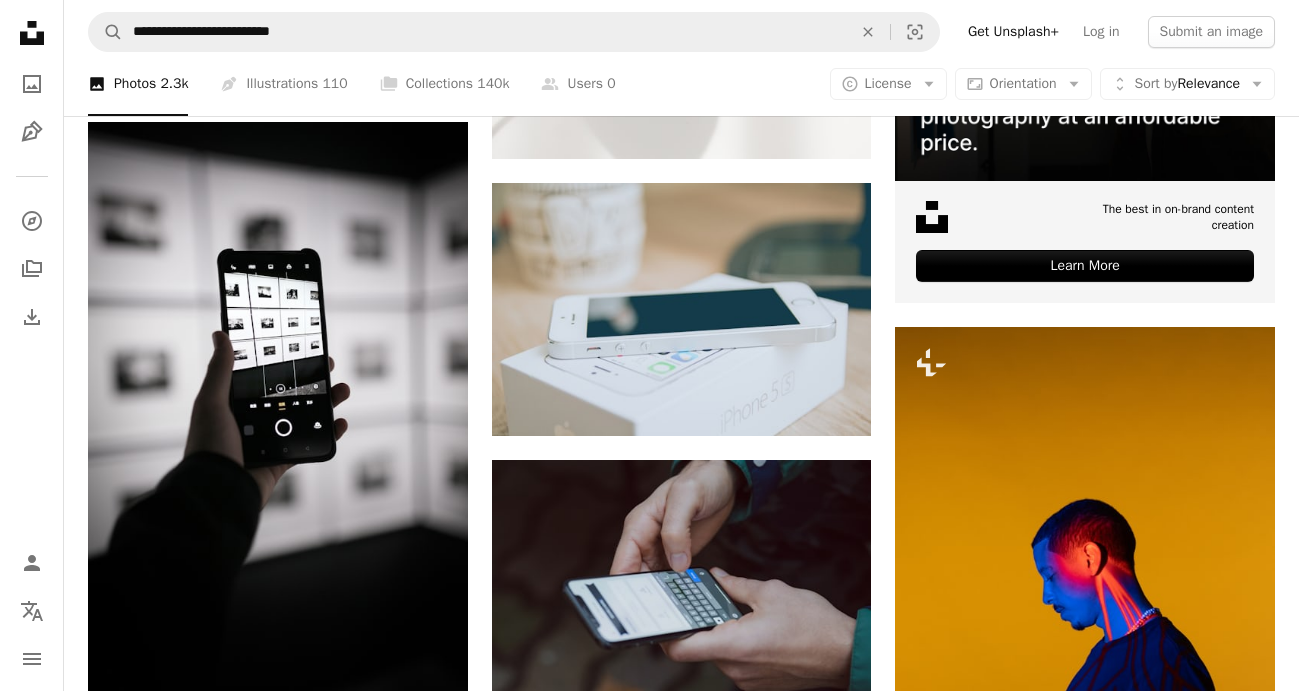 click at bounding box center (1085, 1619) 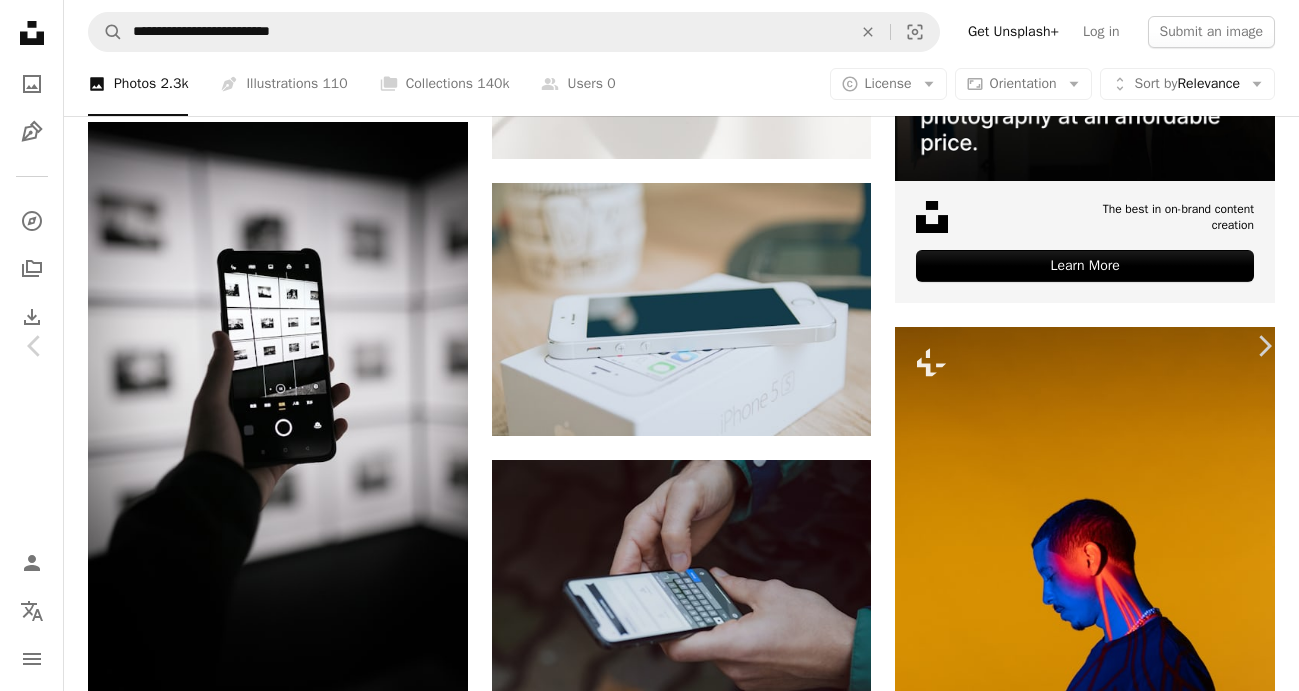 click on "An X shape" at bounding box center [20, 20] 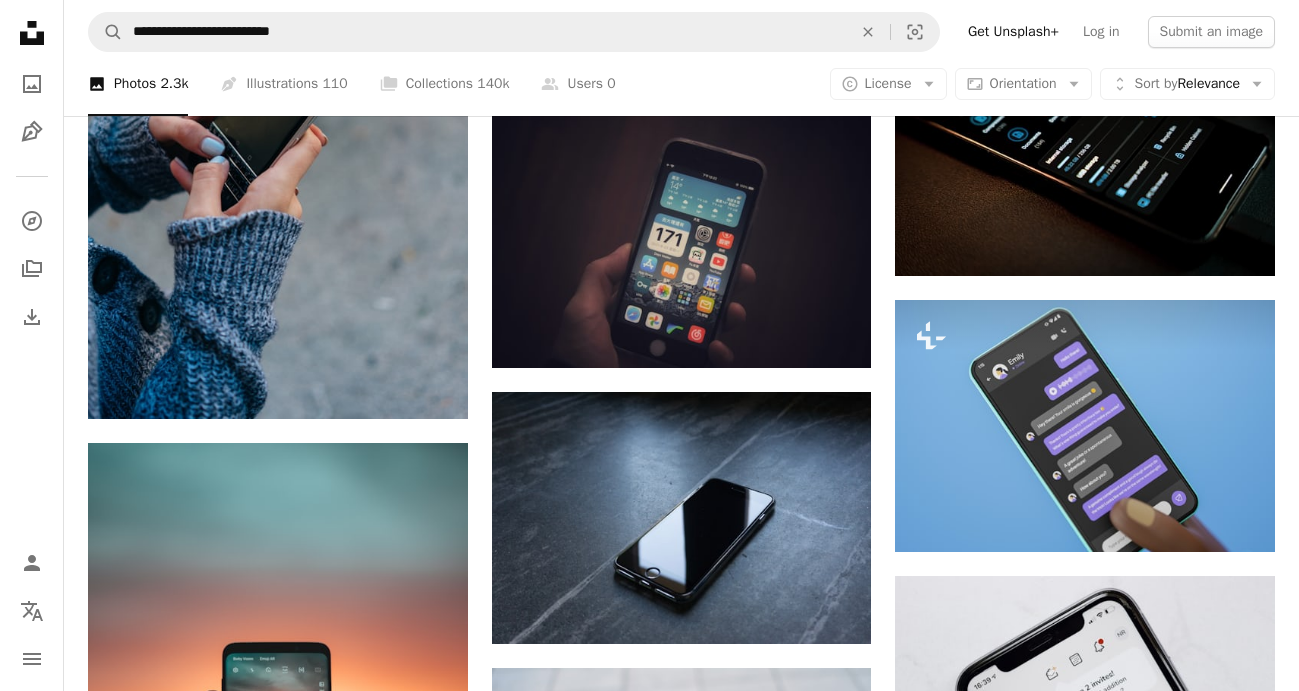 scroll, scrollTop: 10340, scrollLeft: 0, axis: vertical 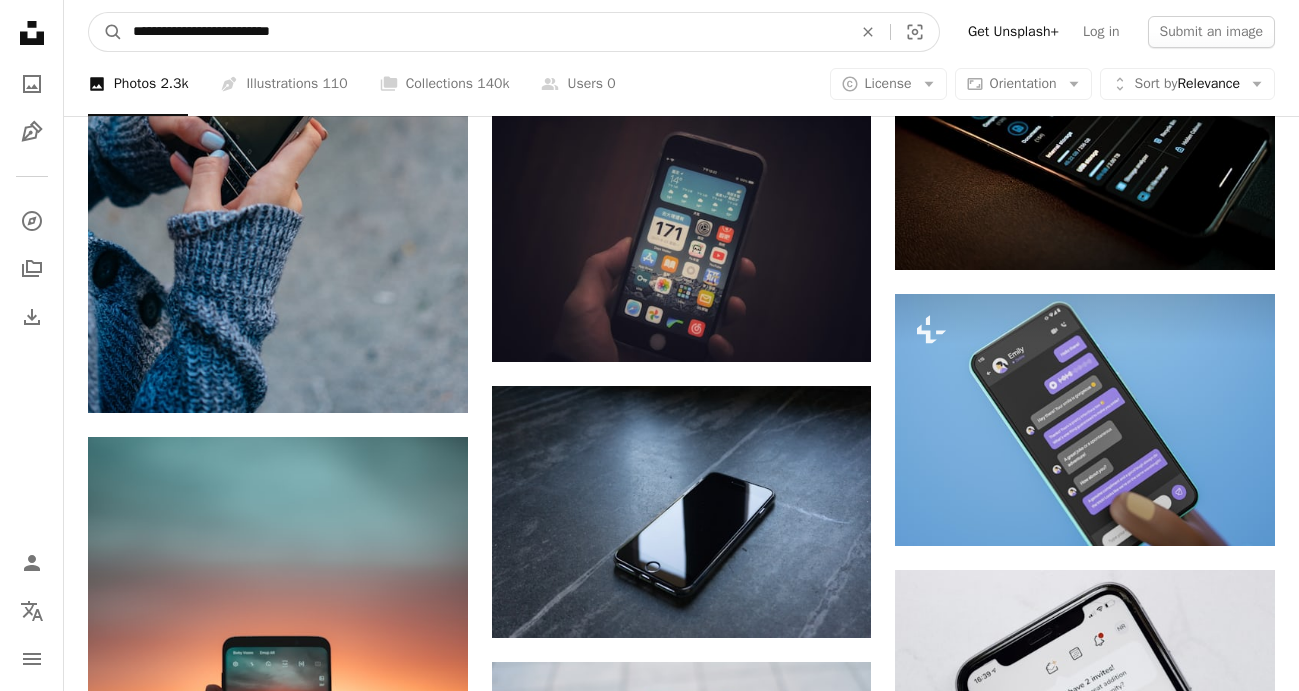 drag, startPoint x: 334, startPoint y: 30, endPoint x: 49, endPoint y: 3, distance: 286.2761 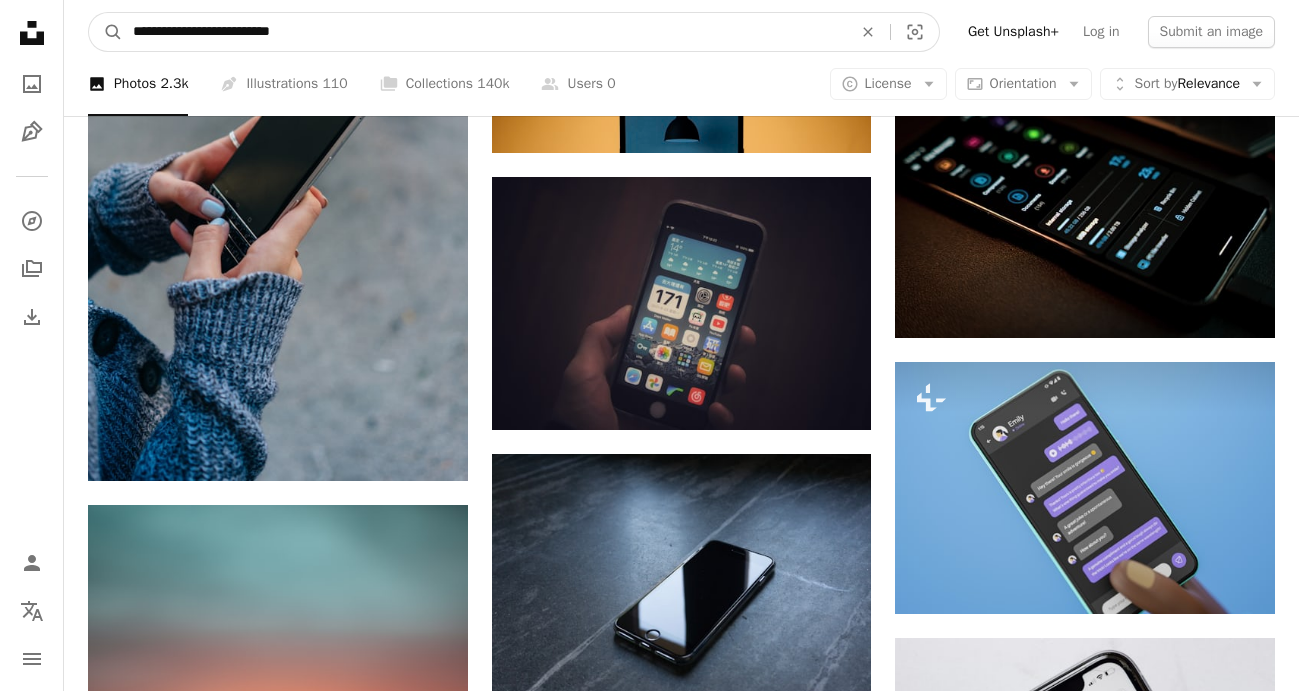 paste 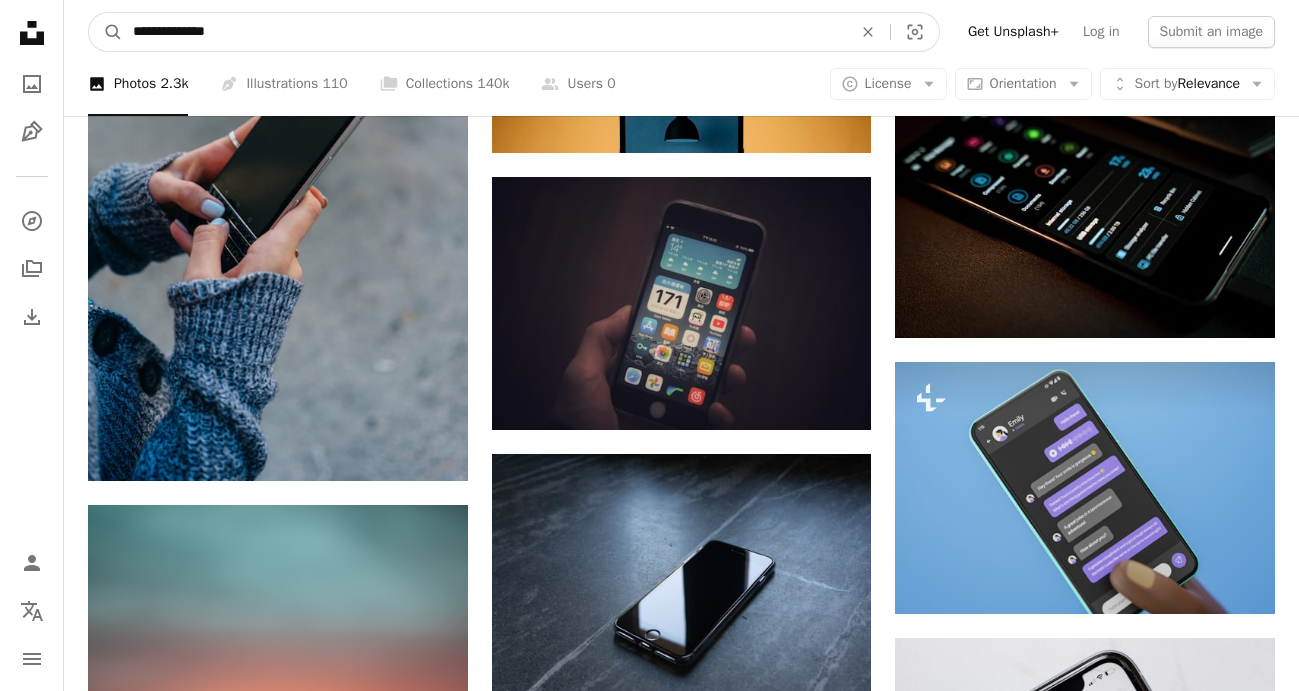 click on "A magnifying glass" at bounding box center (106, 32) 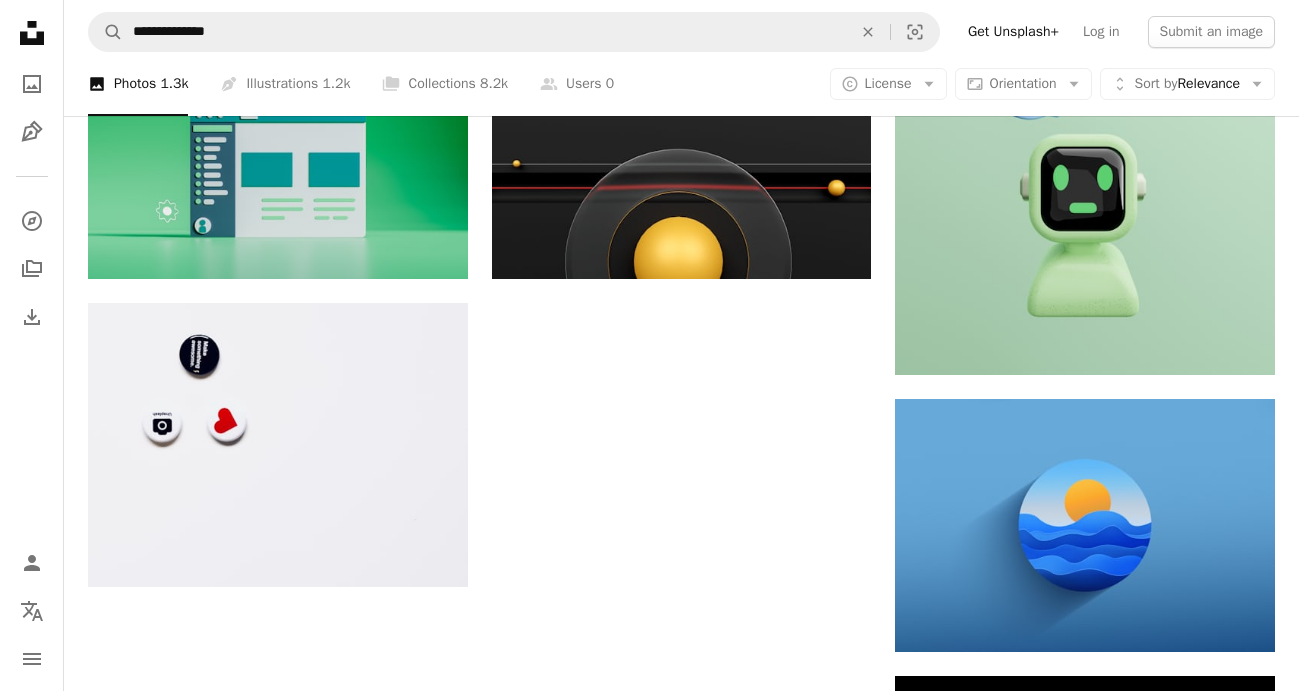 scroll, scrollTop: 2208, scrollLeft: 0, axis: vertical 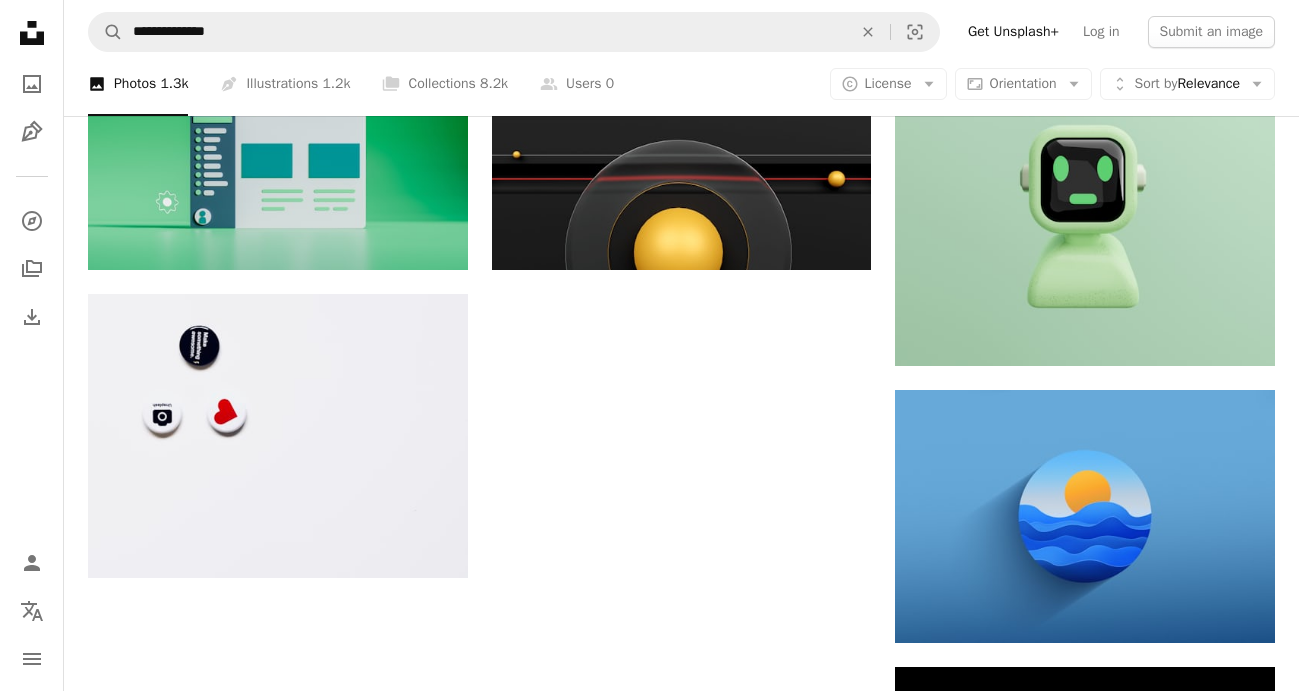 click on "Load more" at bounding box center (681, 999) 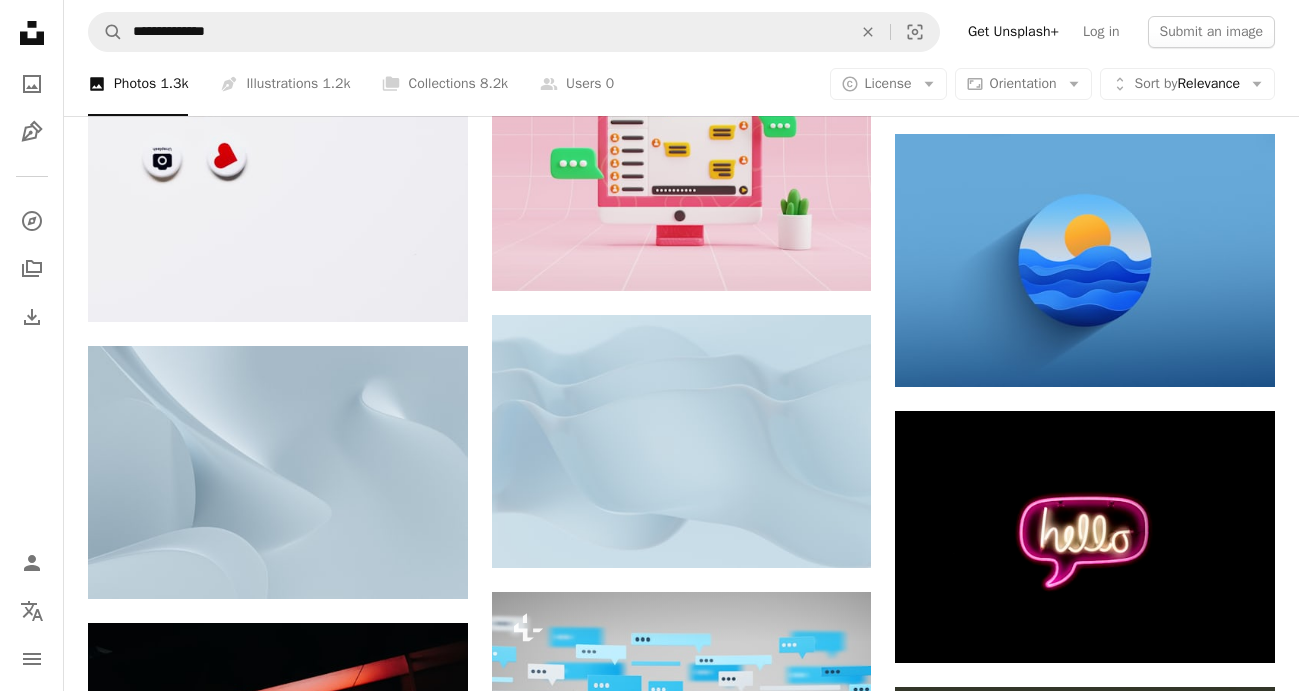 scroll, scrollTop: 2419, scrollLeft: 0, axis: vertical 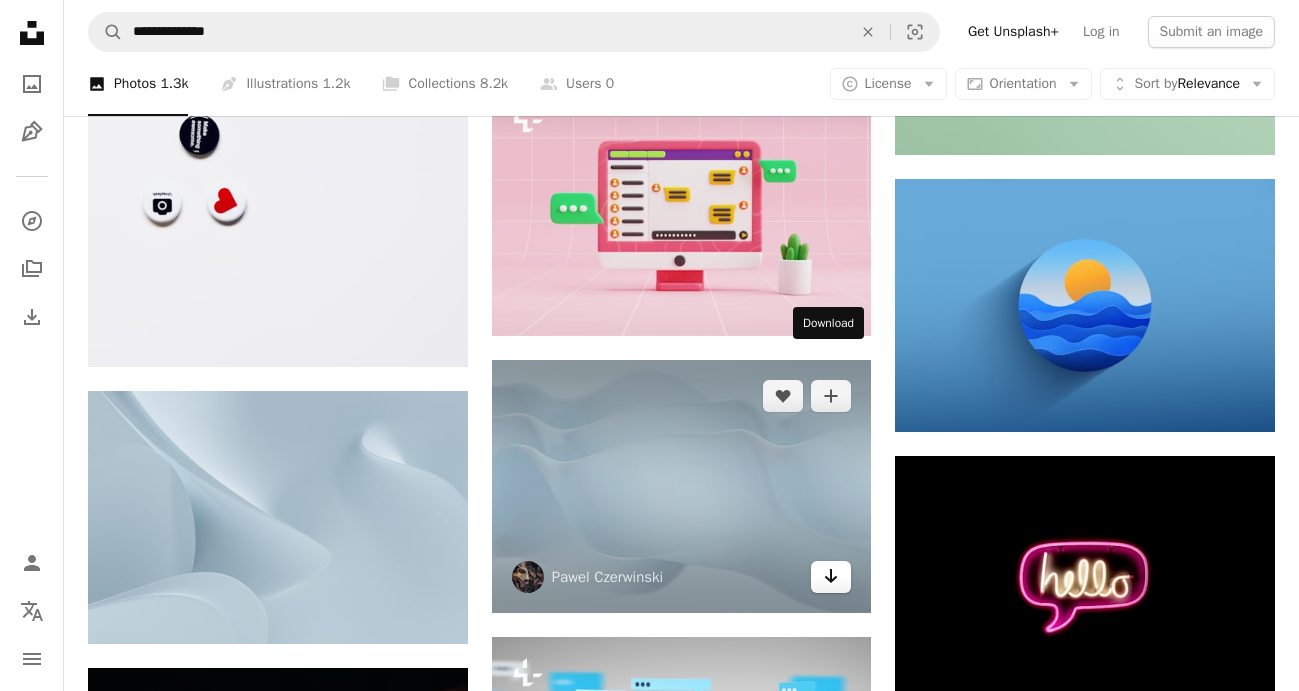 click on "Arrow pointing down" 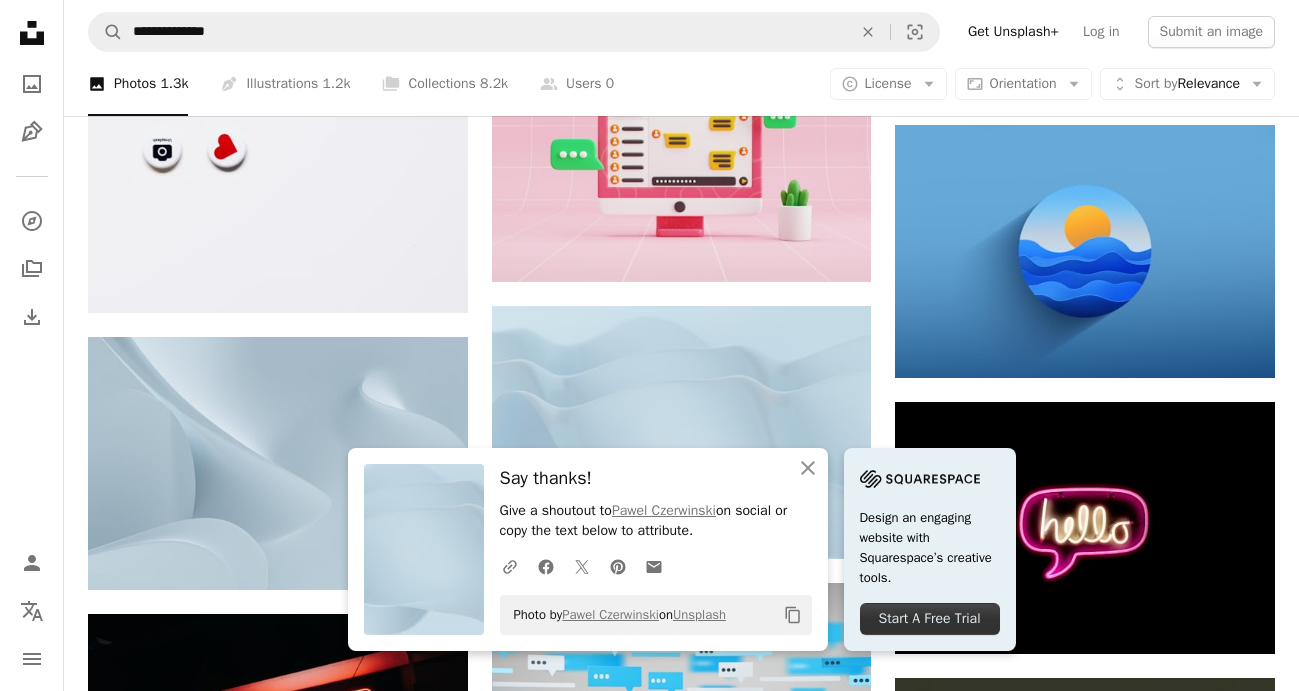 scroll, scrollTop: 2547, scrollLeft: 0, axis: vertical 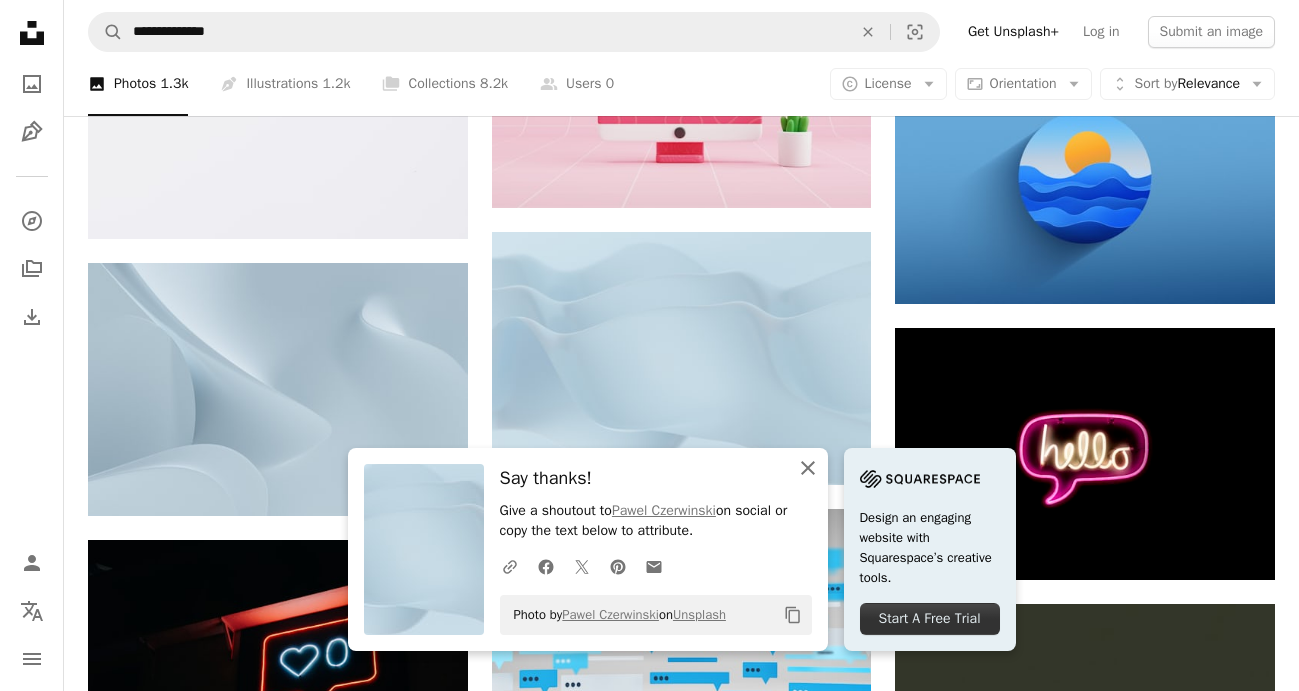click on "An X shape" 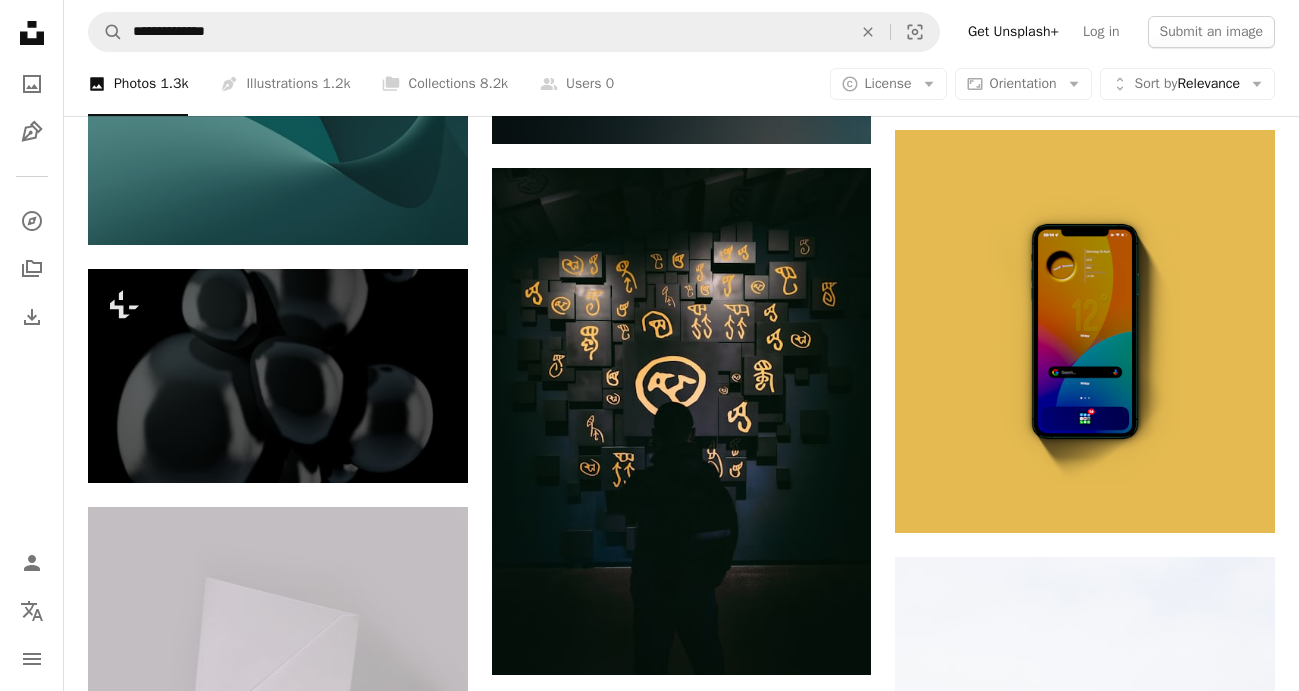 scroll, scrollTop: 11857, scrollLeft: 0, axis: vertical 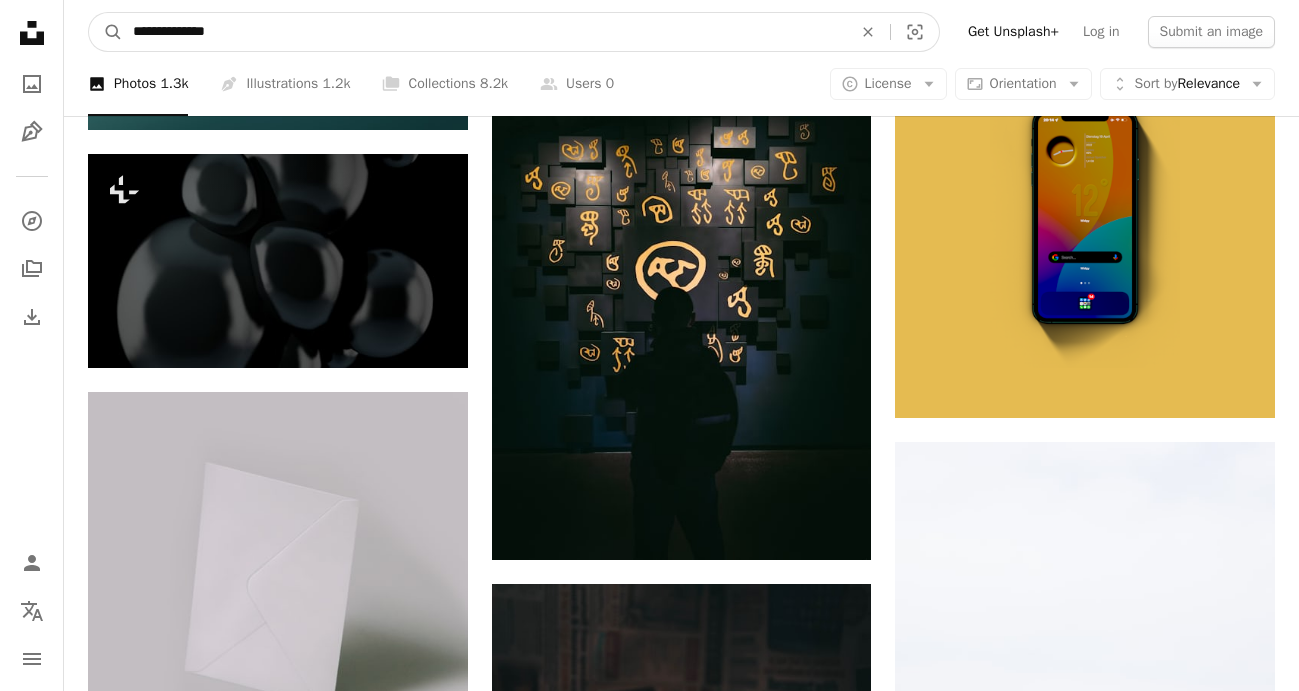 drag, startPoint x: 230, startPoint y: 35, endPoint x: -15, endPoint y: 35, distance: 245 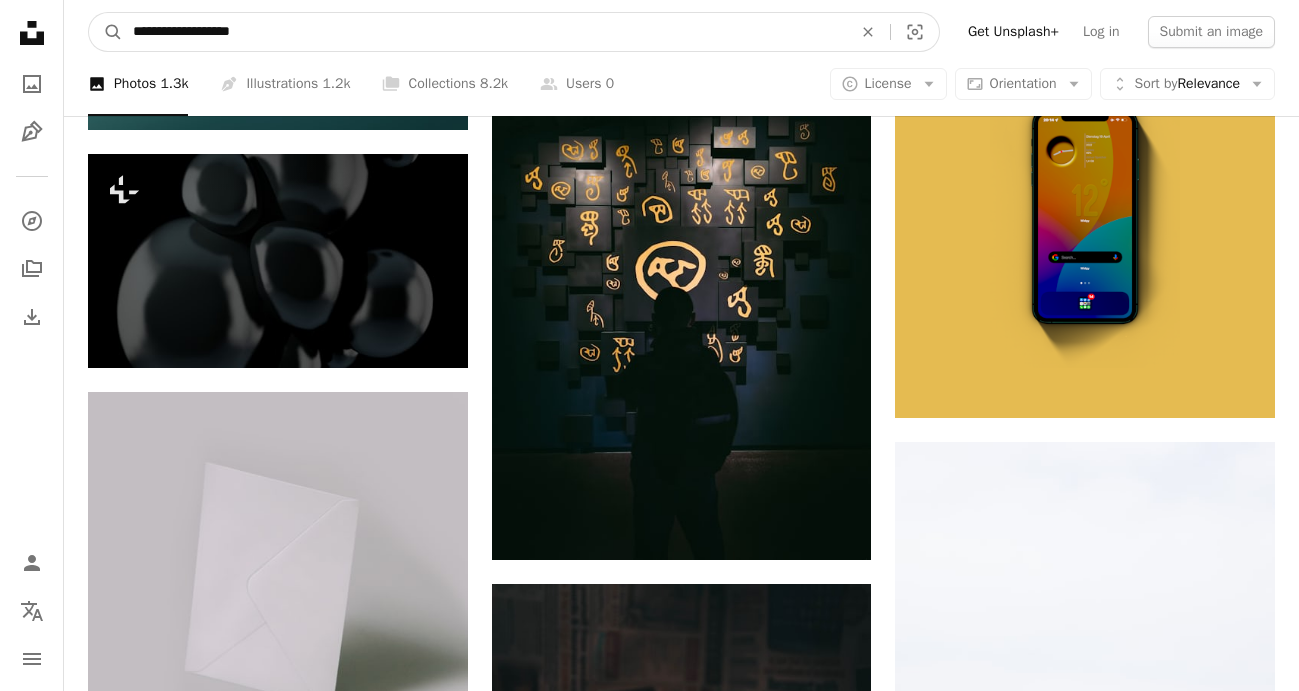 type on "**********" 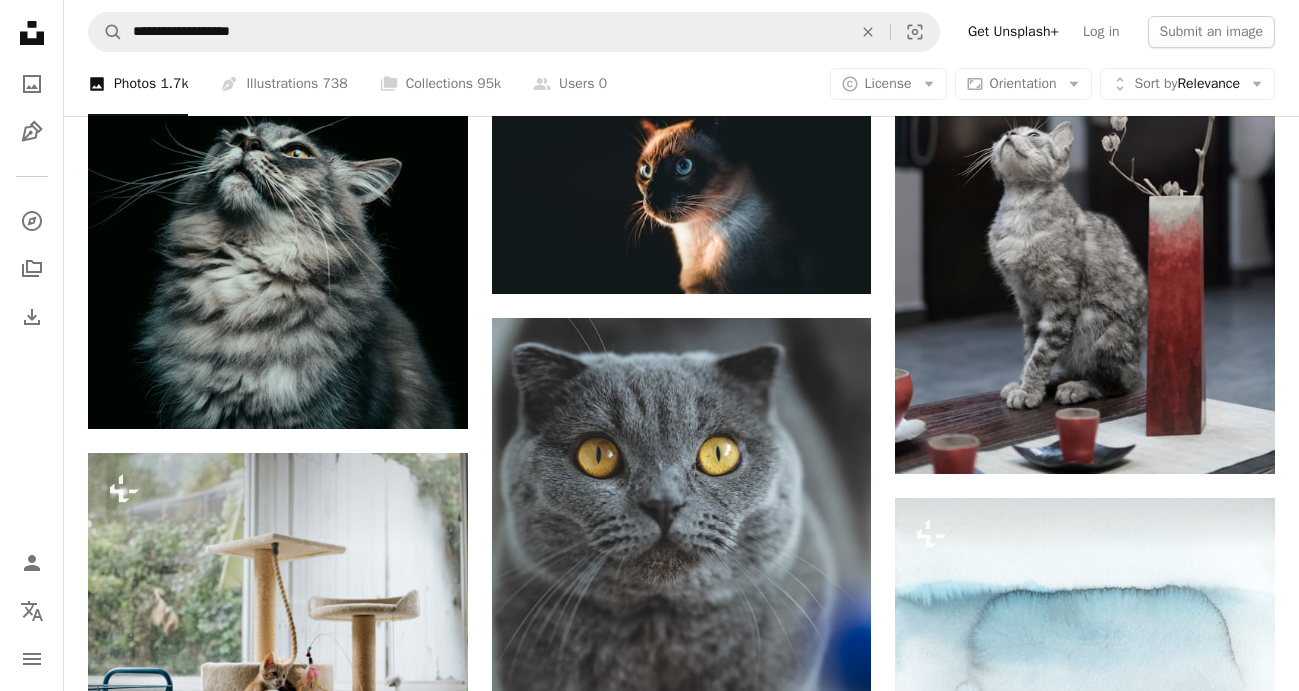 scroll, scrollTop: 2309, scrollLeft: 0, axis: vertical 